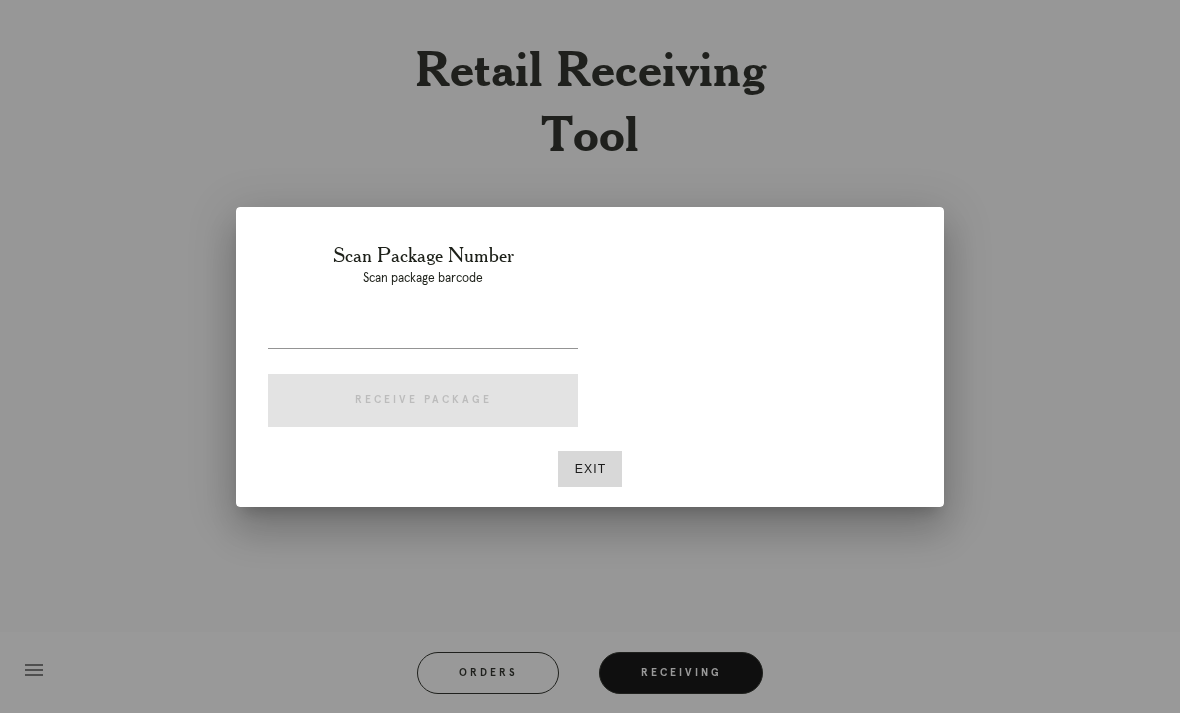 scroll, scrollTop: 64, scrollLeft: 0, axis: vertical 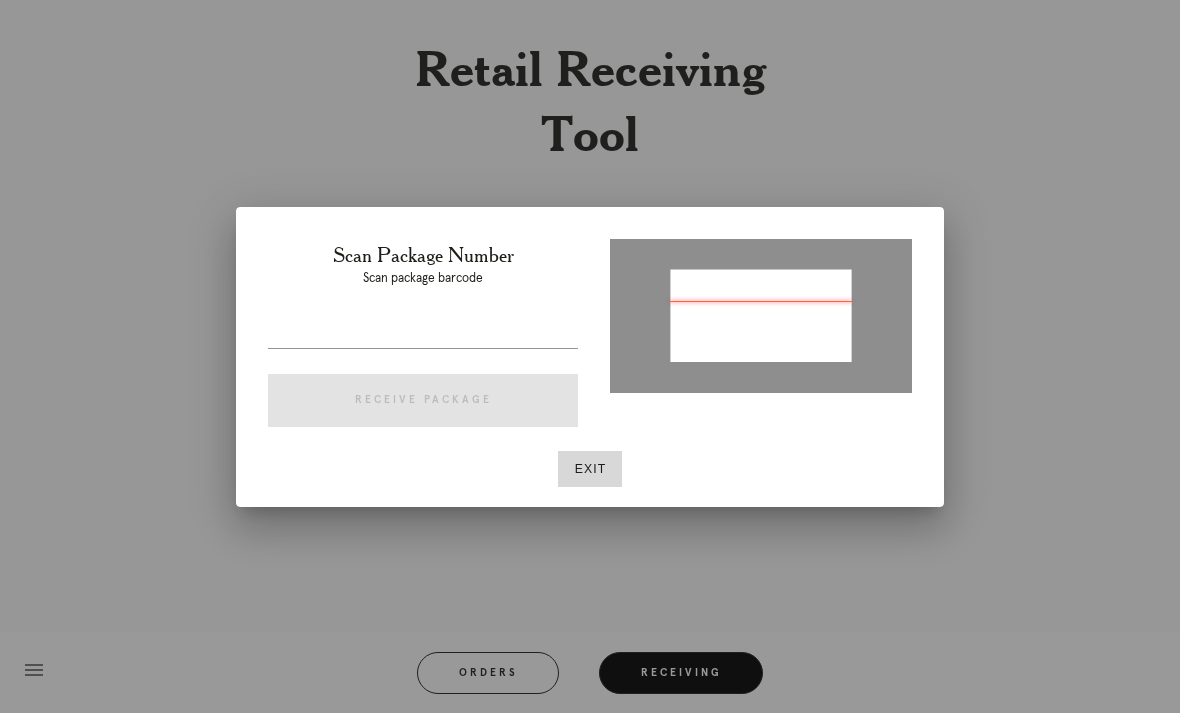 type on "P761&3/9943.5)"9" 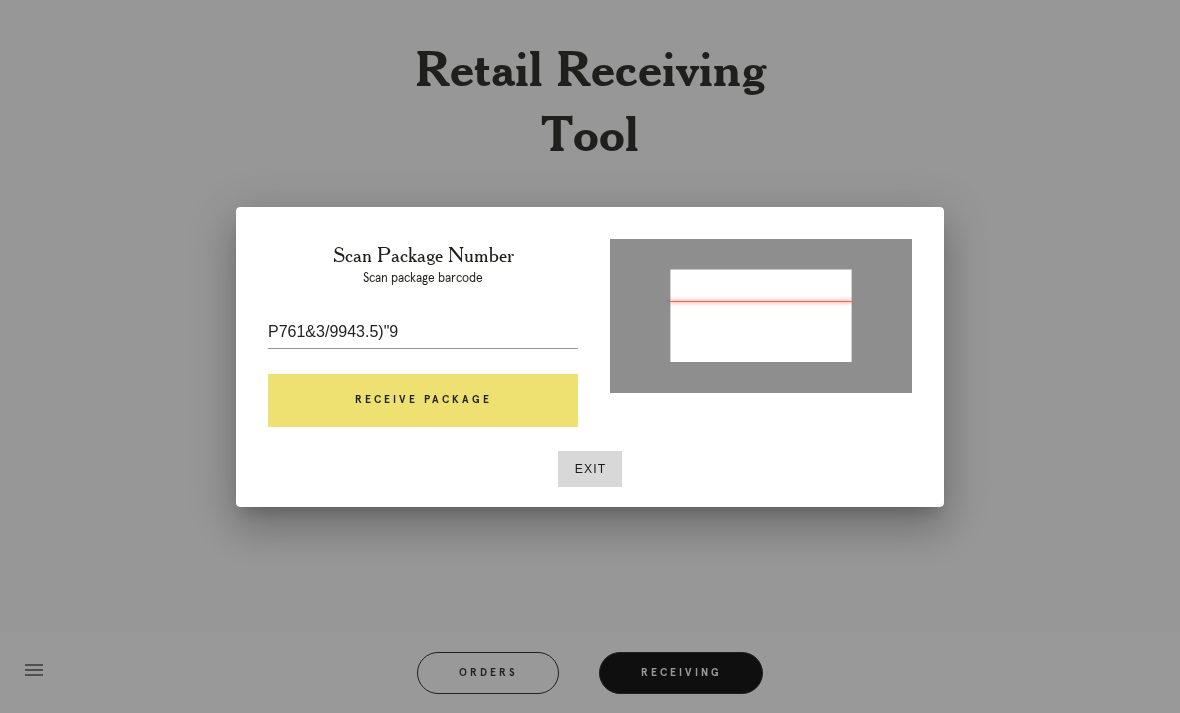 click on "Receive Package" at bounding box center (423, 401) 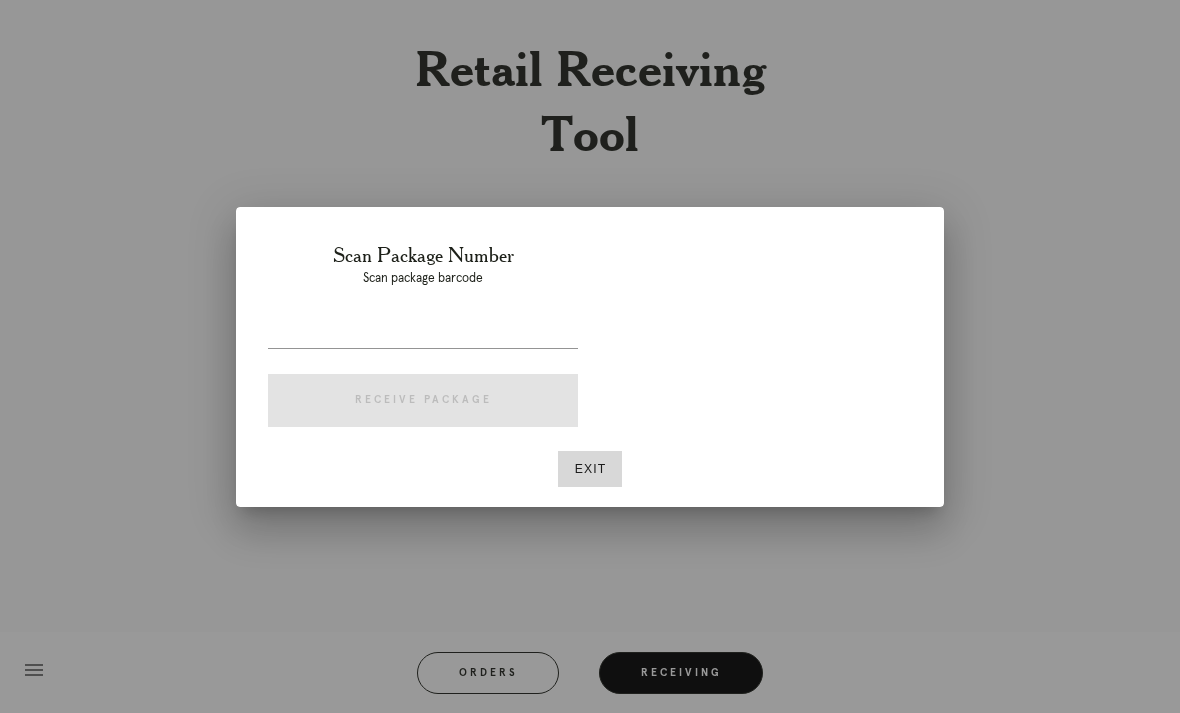 scroll, scrollTop: 64, scrollLeft: 0, axis: vertical 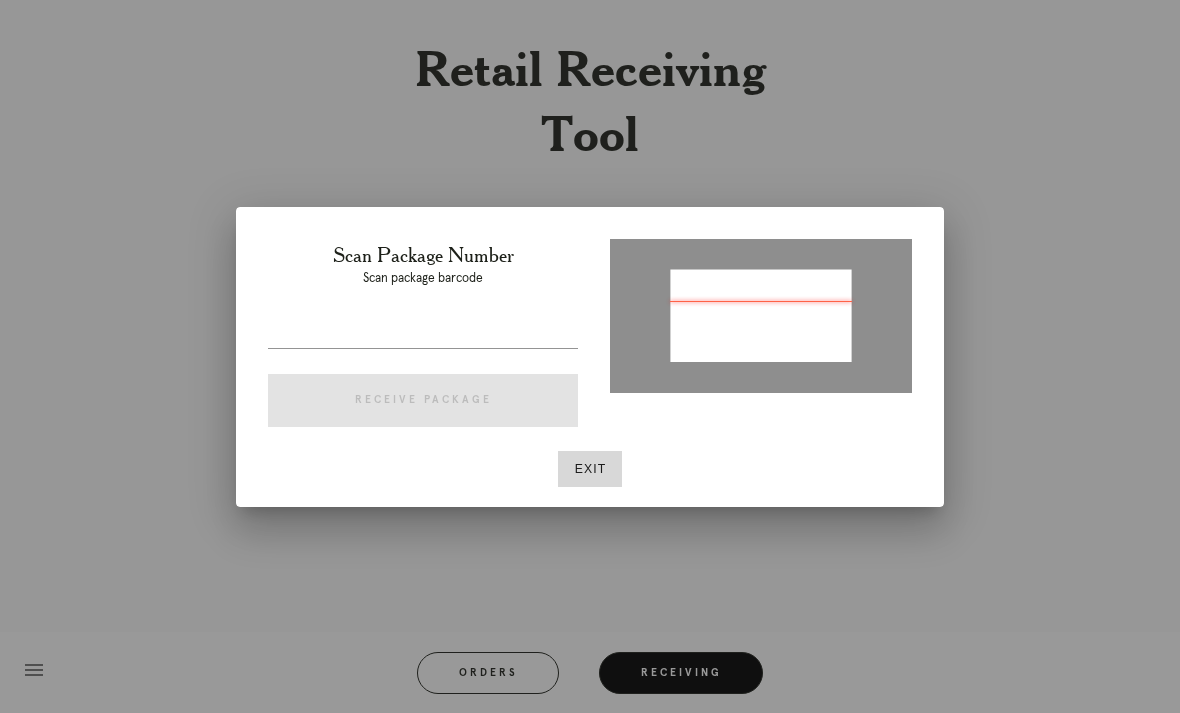 type on "P761531994316849" 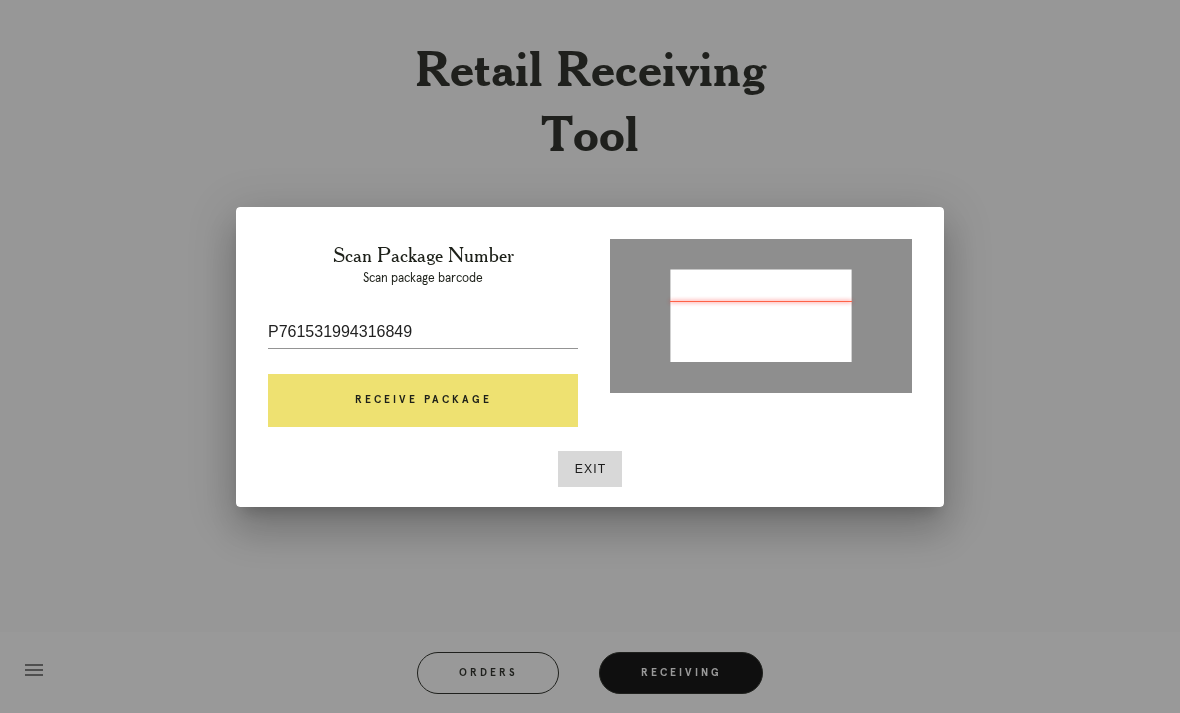click on "Receive Package" at bounding box center [423, 401] 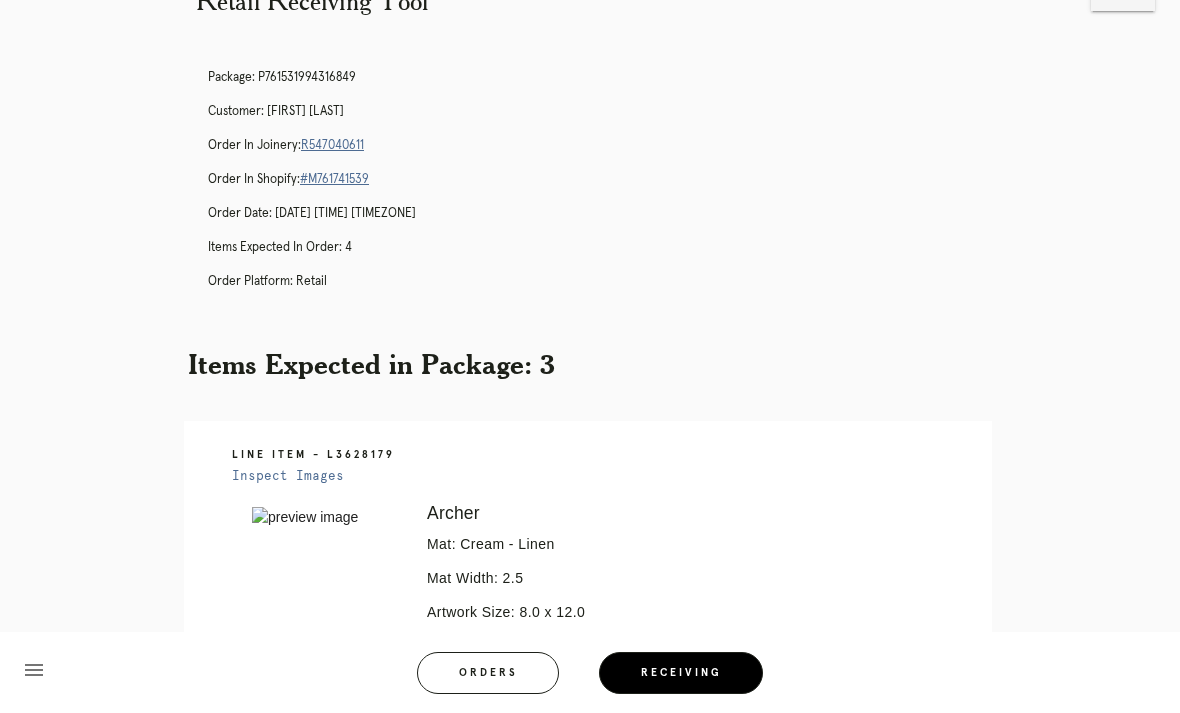 scroll, scrollTop: 0, scrollLeft: 0, axis: both 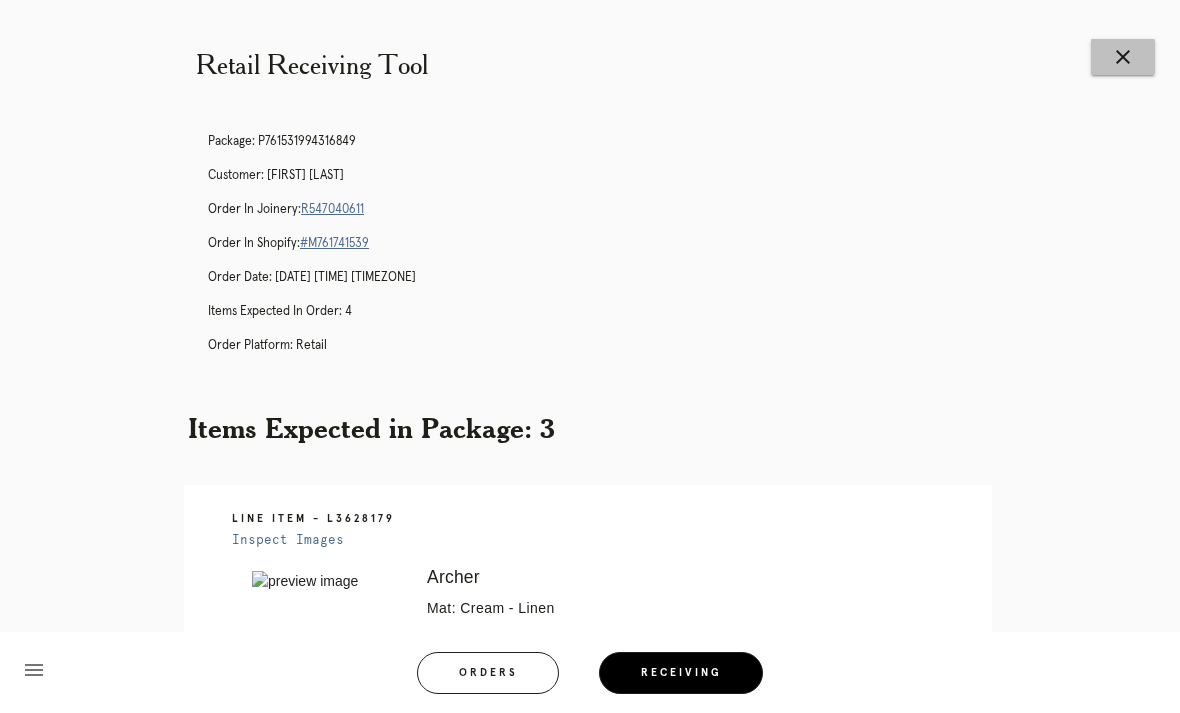 click on "close" at bounding box center (1123, 57) 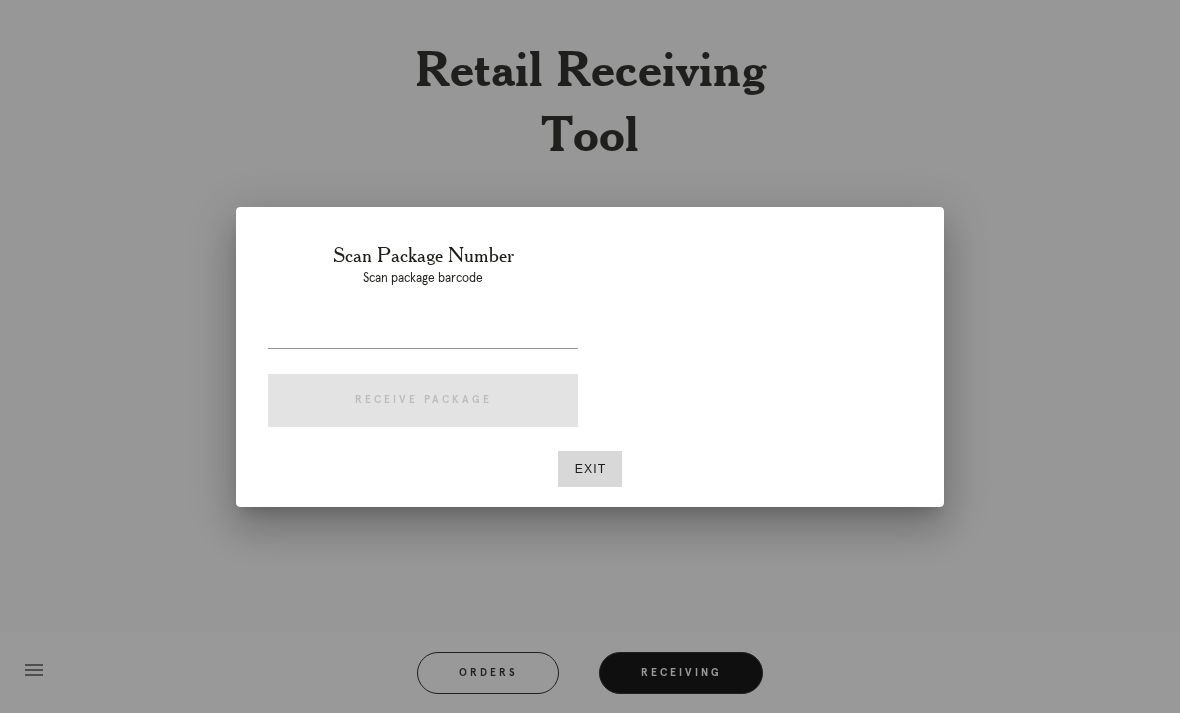 scroll, scrollTop: 0, scrollLeft: 0, axis: both 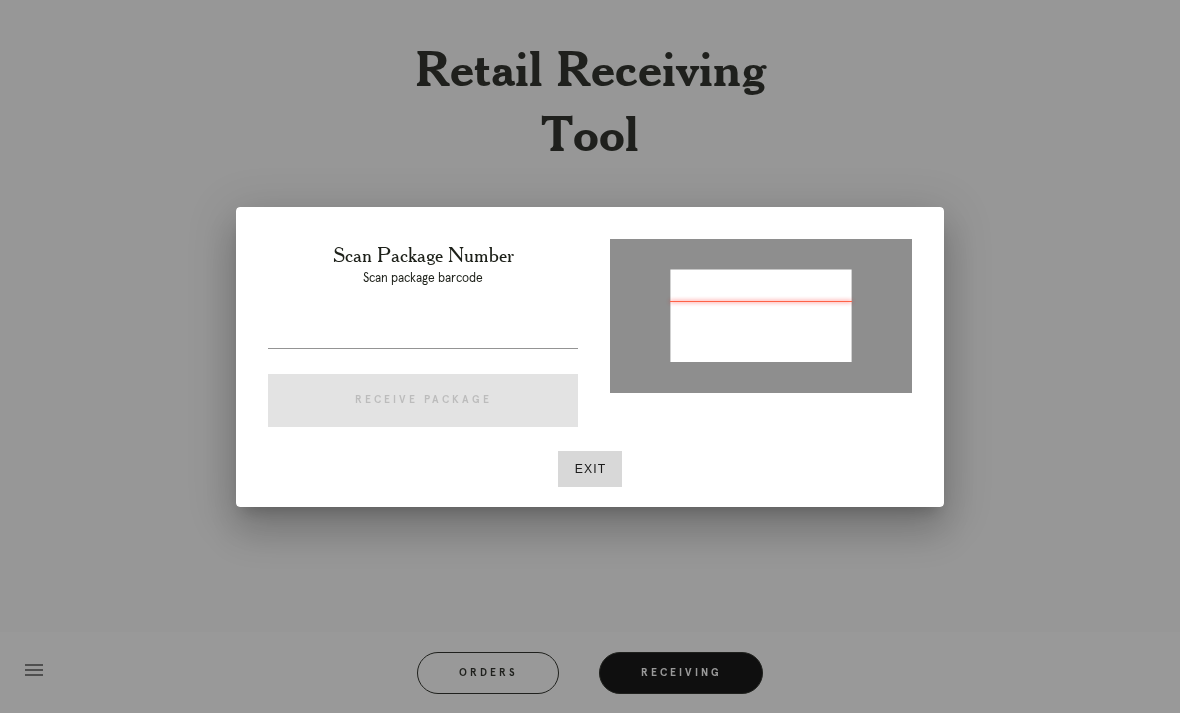 type on "P841732071462022" 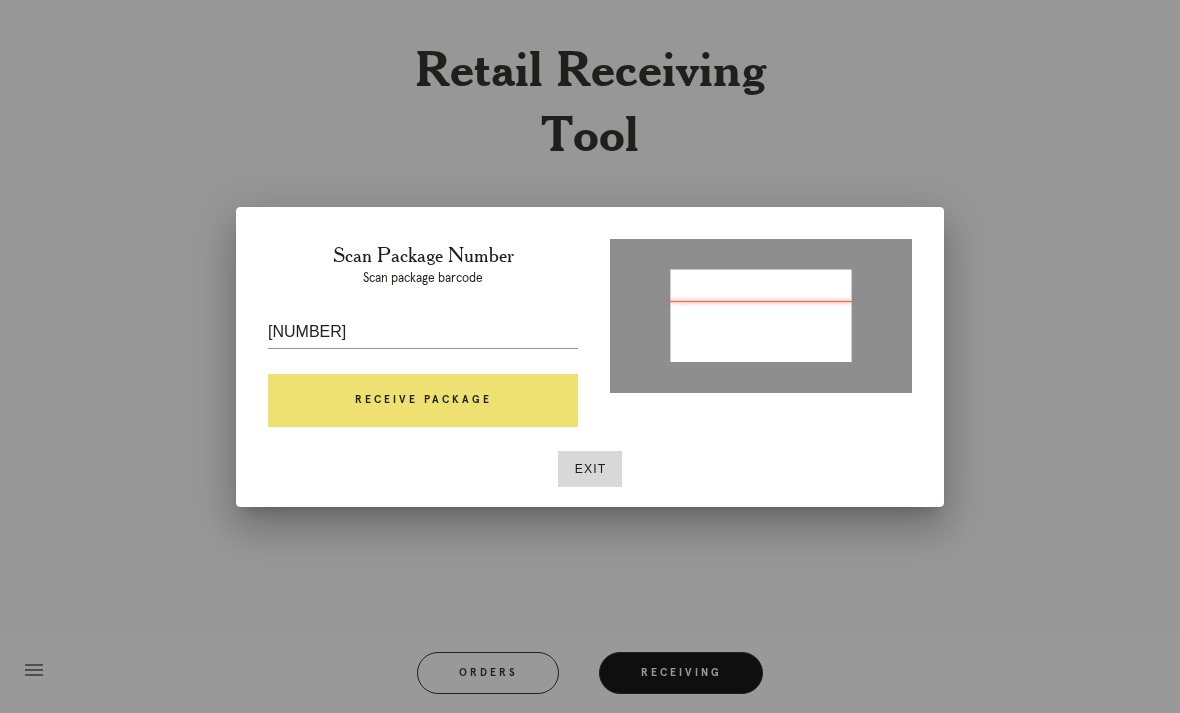 click at bounding box center [423, 363] 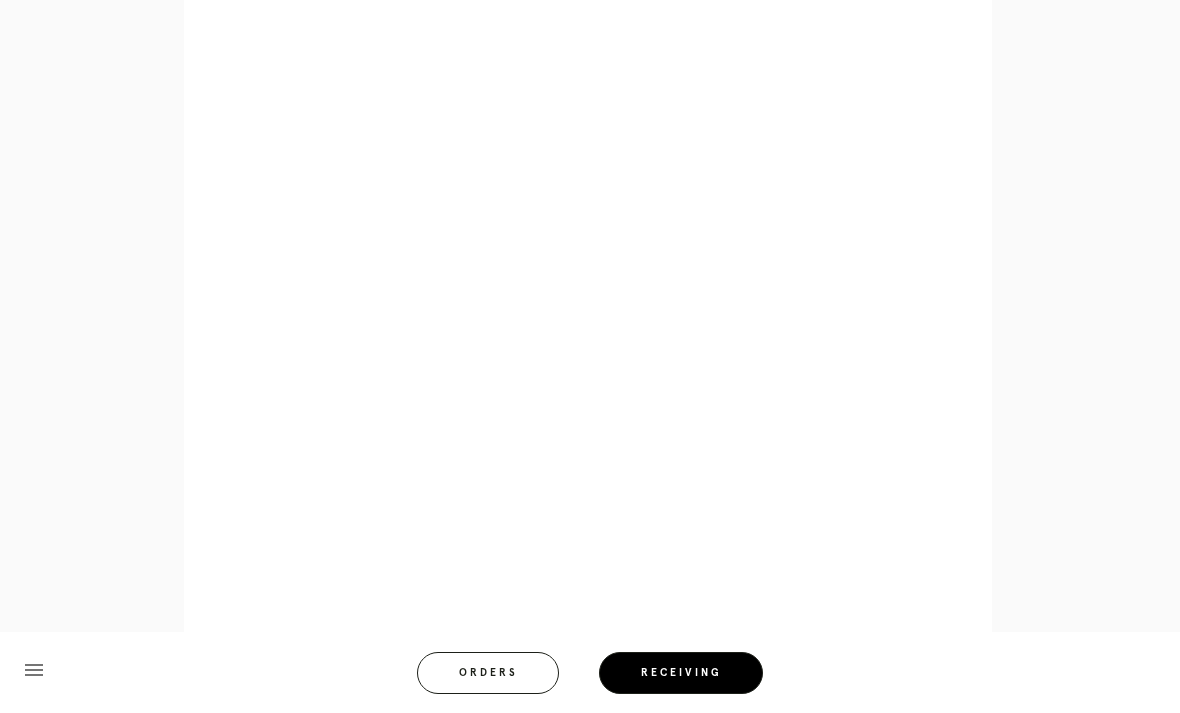 scroll, scrollTop: 974, scrollLeft: 0, axis: vertical 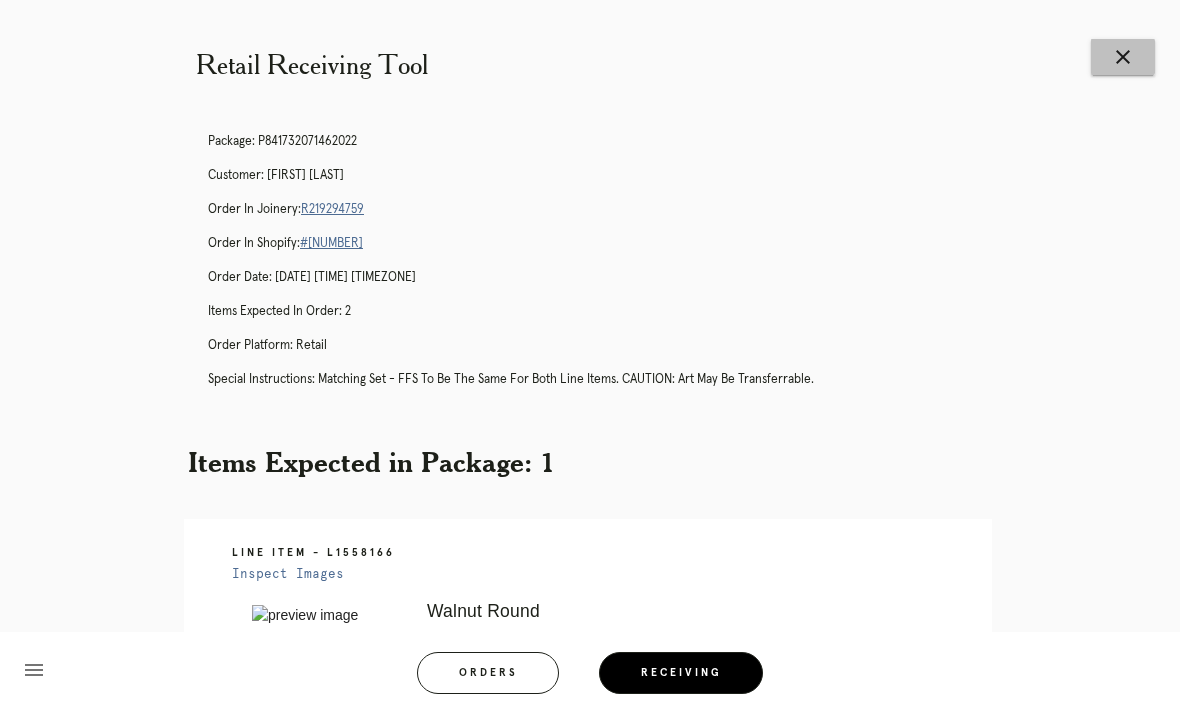 click on "close" at bounding box center [1123, 57] 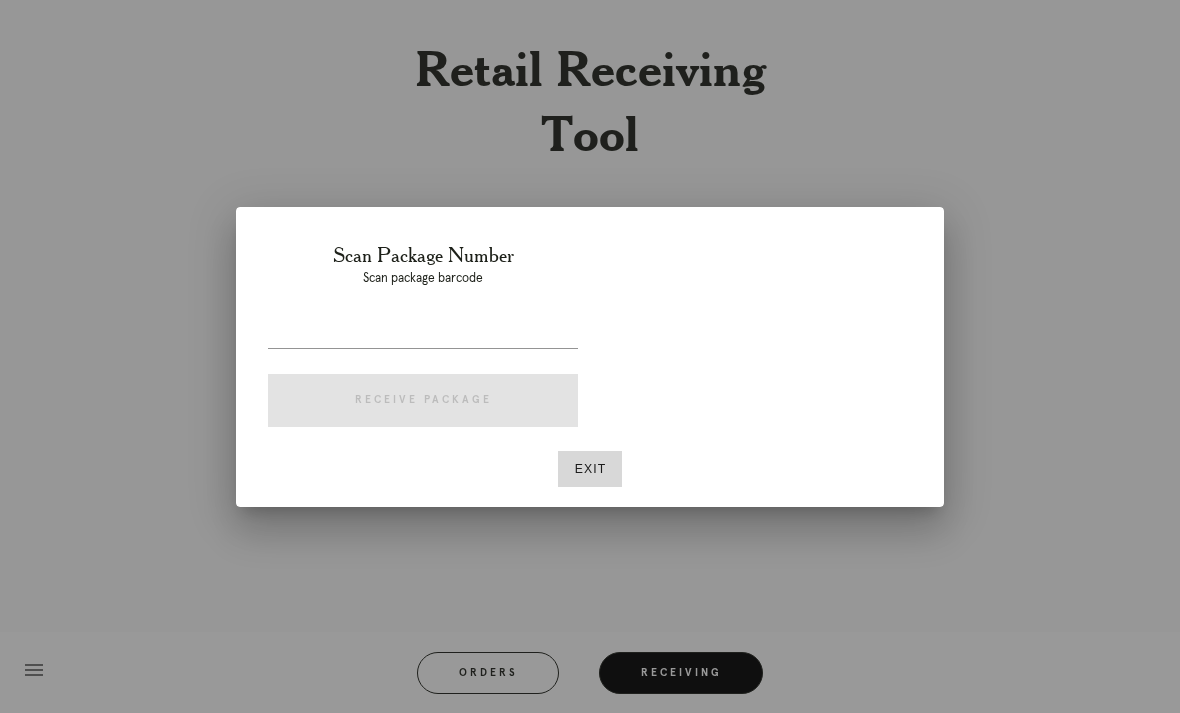 scroll, scrollTop: 0, scrollLeft: 0, axis: both 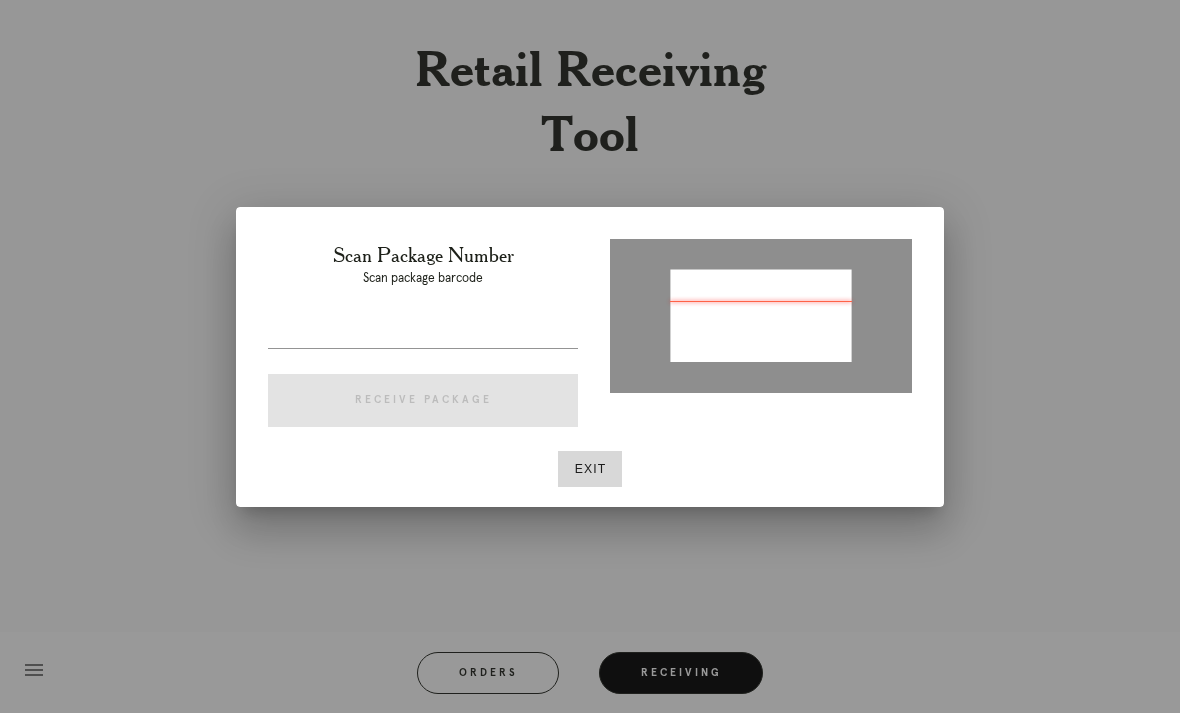 type on "P896214381735154" 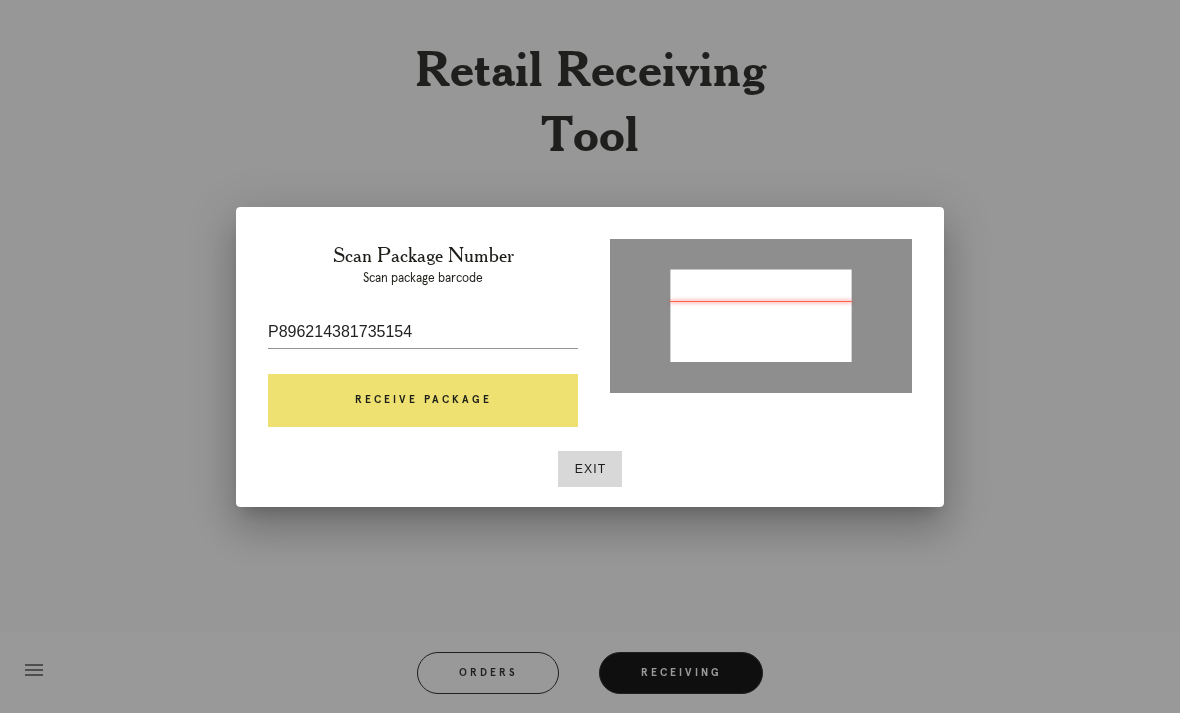 click on "Receive Package" at bounding box center (423, 401) 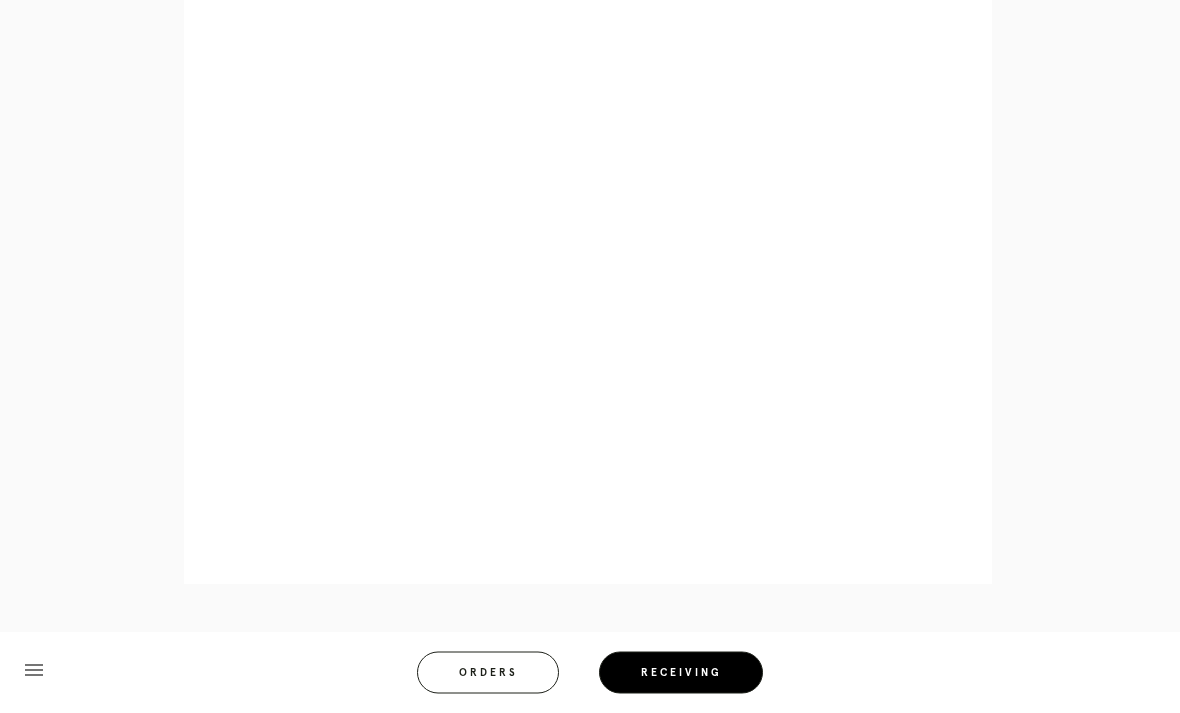 scroll, scrollTop: 1094, scrollLeft: 0, axis: vertical 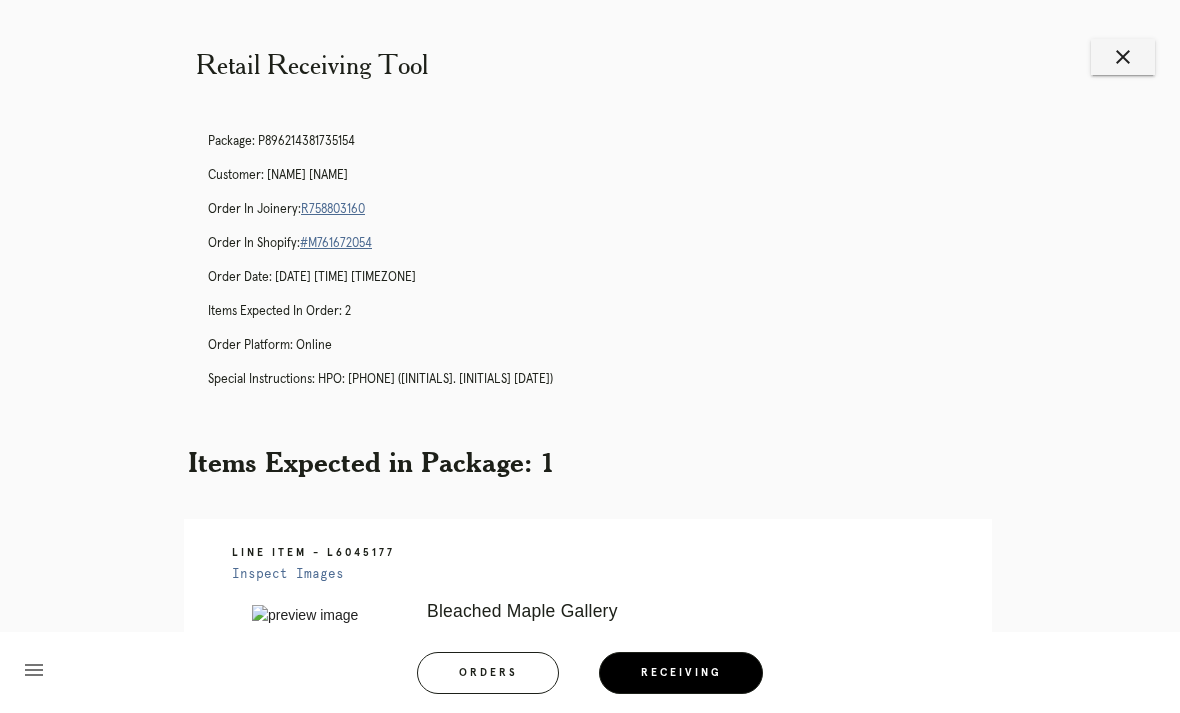 click on "close" at bounding box center (1123, 57) 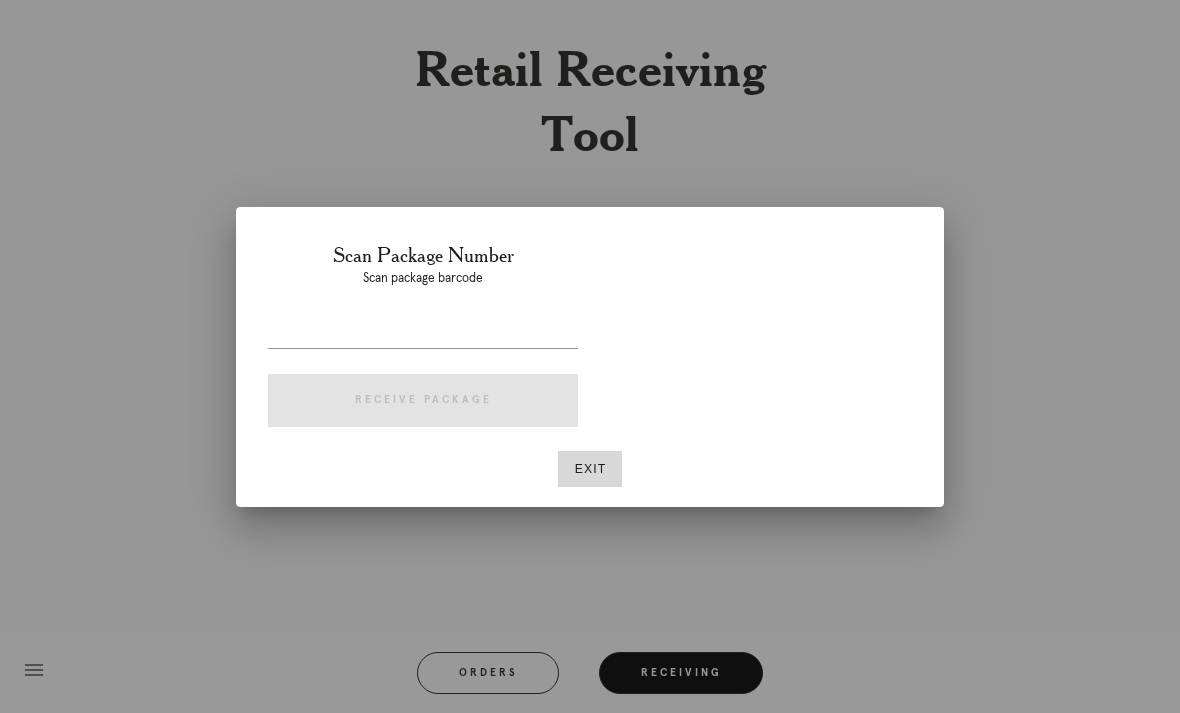 scroll, scrollTop: 0, scrollLeft: 0, axis: both 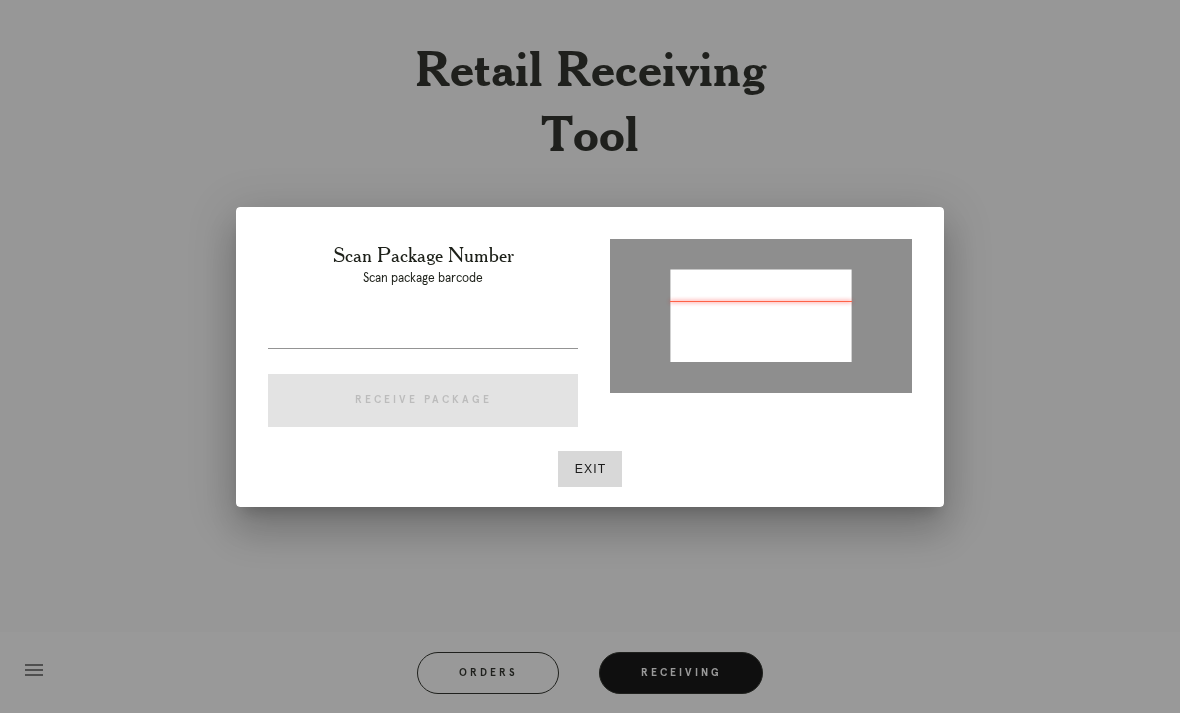 type on "P993593436697778" 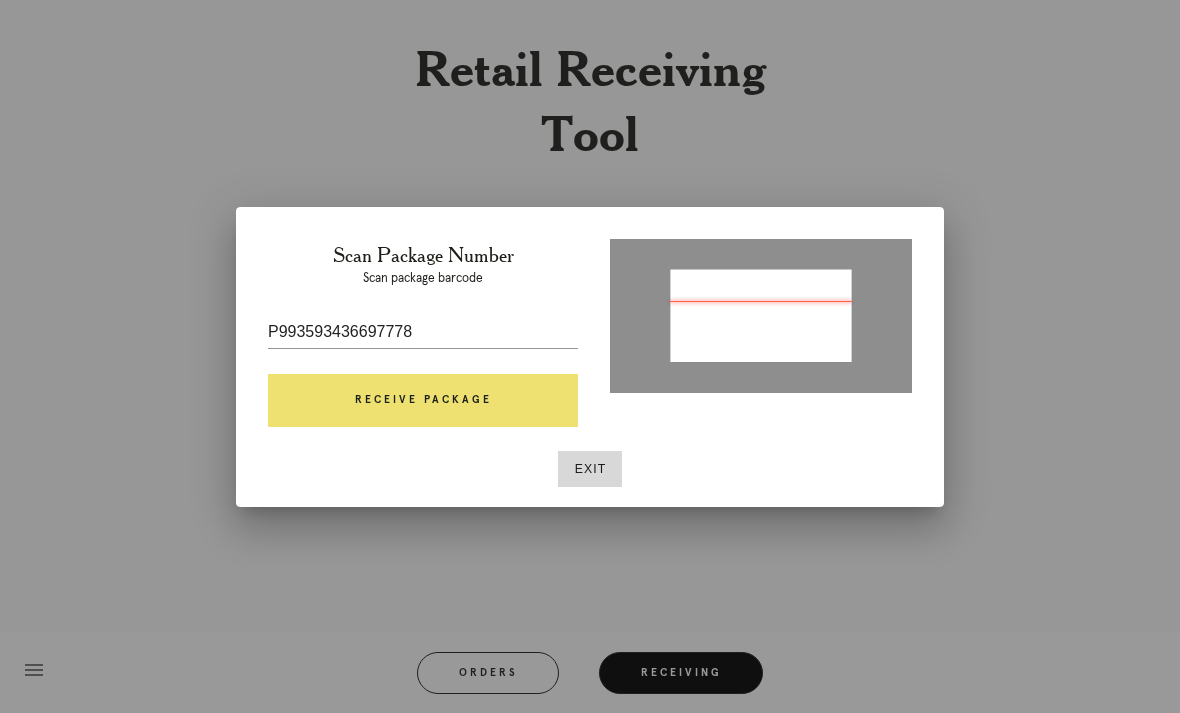 click on "Scan Package Number   Scan package barcode   P993593436697778   Receive Package" at bounding box center [423, 339] 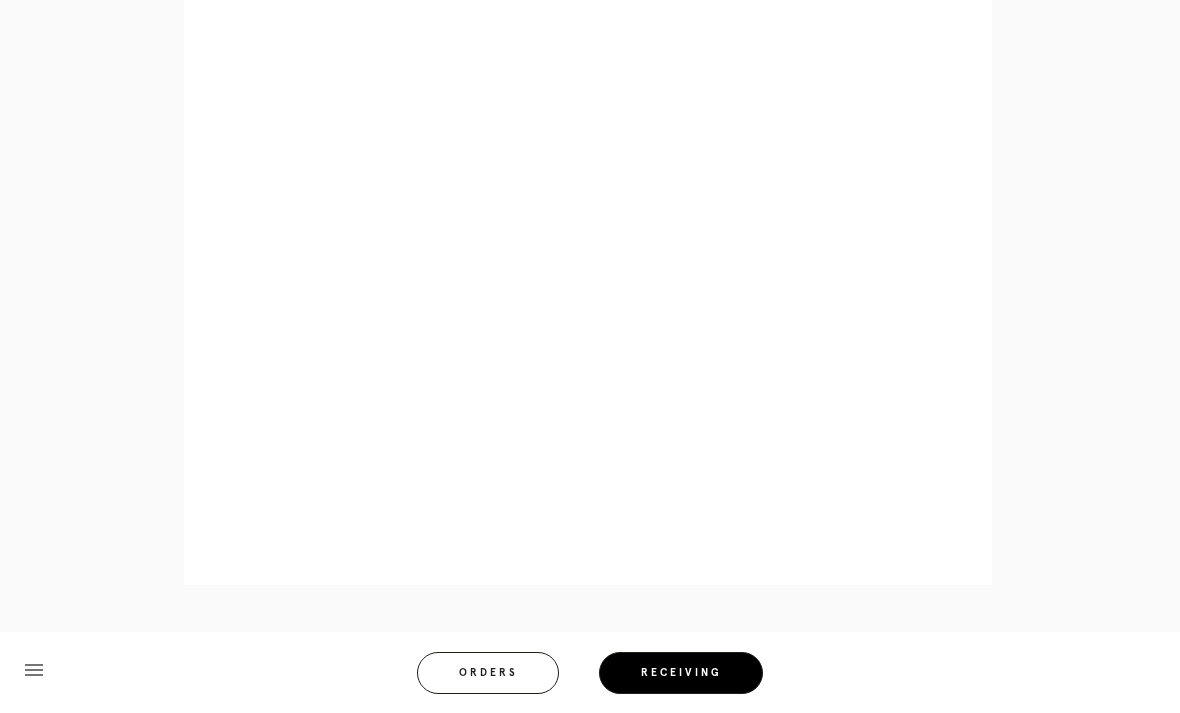 scroll, scrollTop: 938, scrollLeft: 0, axis: vertical 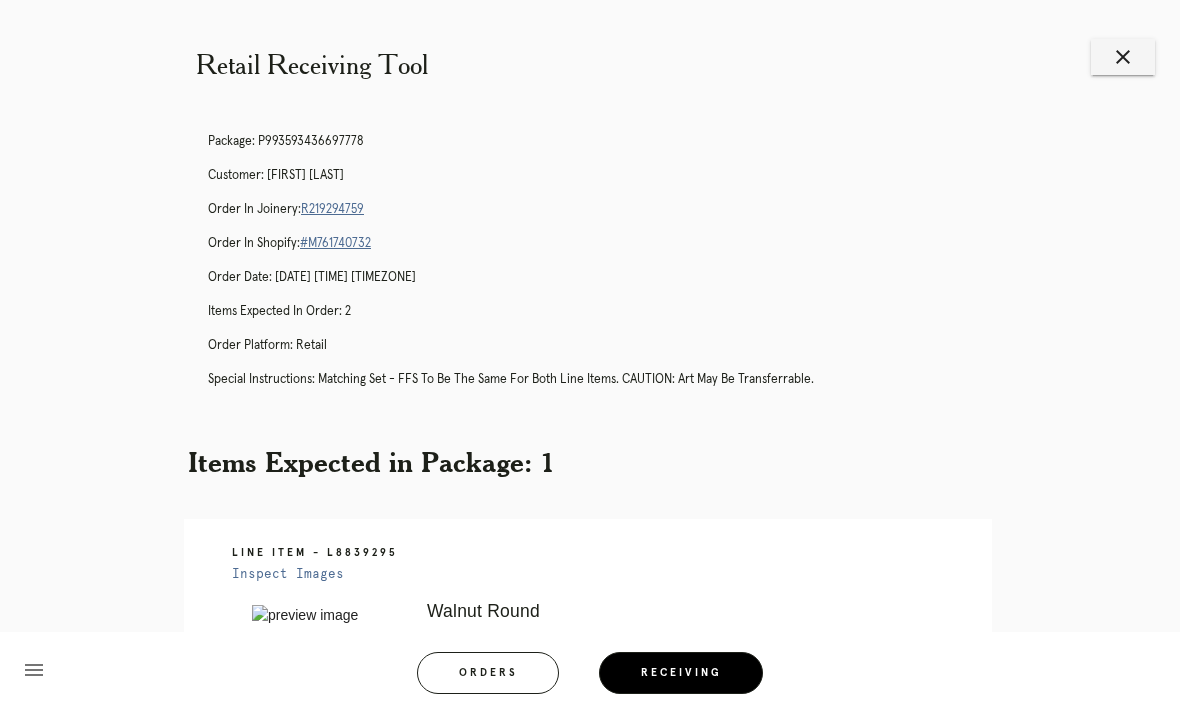click on "Retail Receiving Tool   close   Package: P993593436697778   Customer: [FIRST] [LAST]
Order in Joinery:
R219294759
Order in Shopify:
#M761740732
Order Date:
[DATE] [TIME] [TIMEZONE]
Items Expected in Order: 2   Order Platform: retail
Special Instructions: Matching set - FFS to be the same for both line items.  CAUTION: Art may be transferrable.
Items Expected in Package:  1
Line Item - L8839295
Inspect Images
Error retreiving frame spec #9782196
Walnut Round
Mat: Fabric White Oversized
Mat Width: 2.5
Artwork Size:
32.5
x
28.25
Frame Size:
38.625
x
34.375
Conveyance: shipped
Hanging Hardware: Corner Brackets & Large Sticker
Instructions from Retail Associate:" at bounding box center [590, 598] 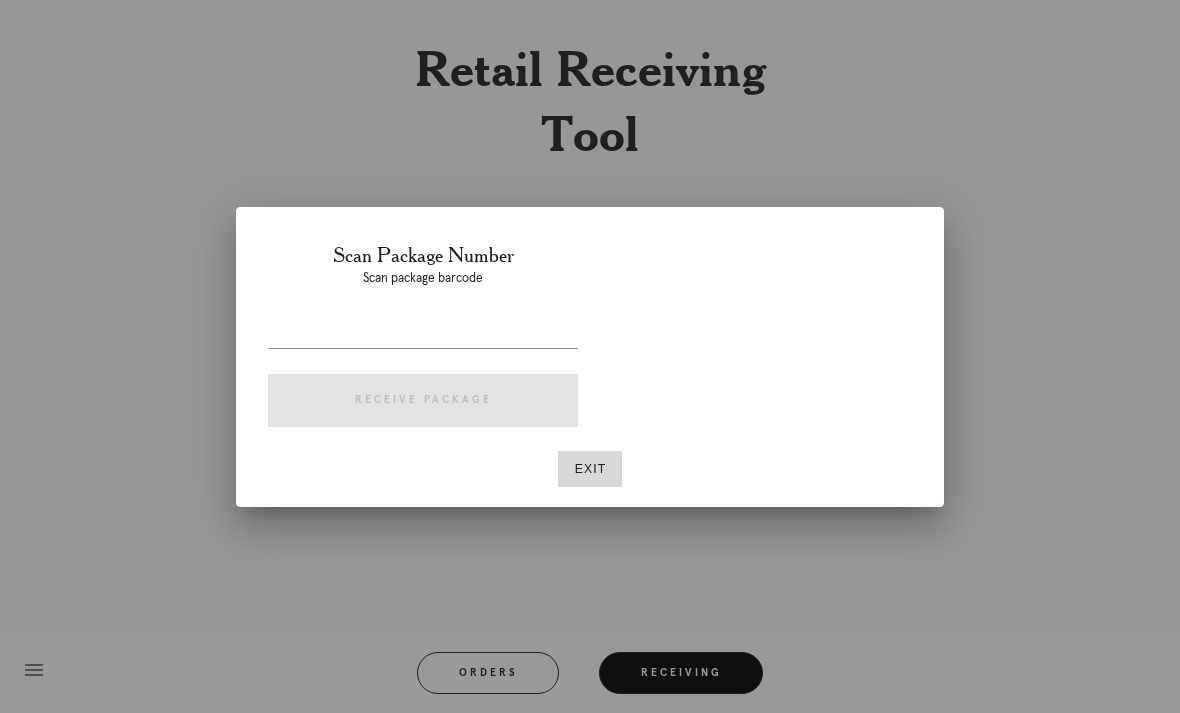 scroll, scrollTop: 0, scrollLeft: 0, axis: both 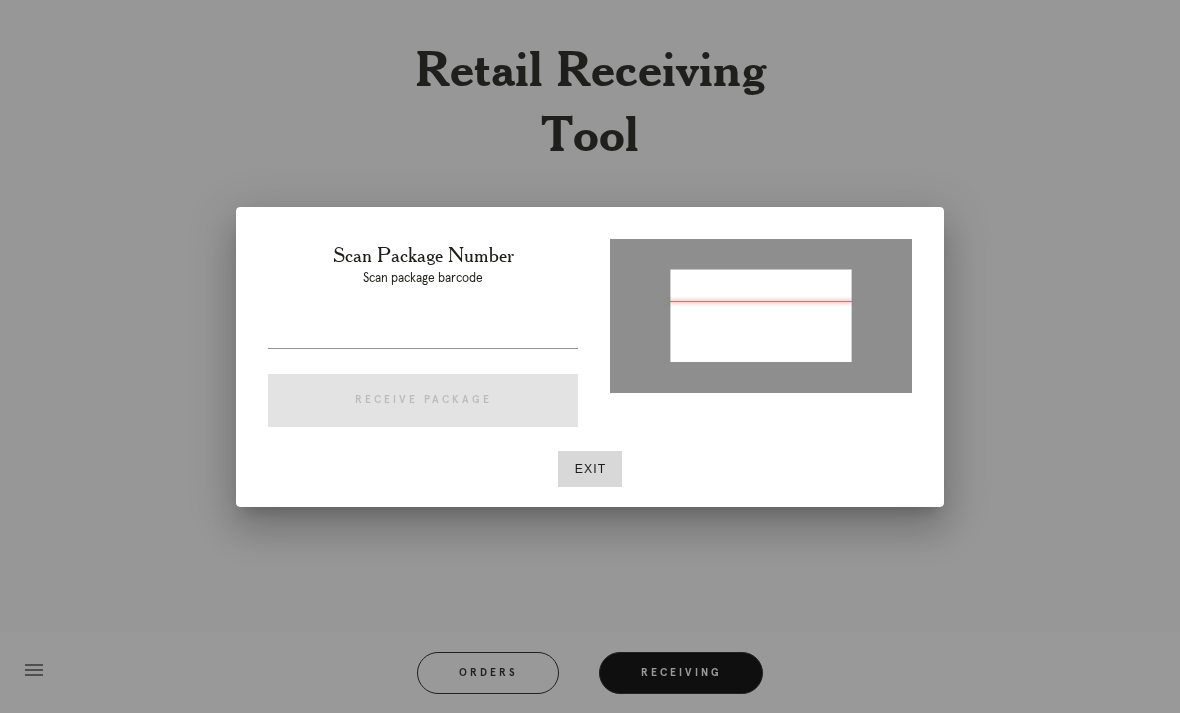 type on "P019461653118639" 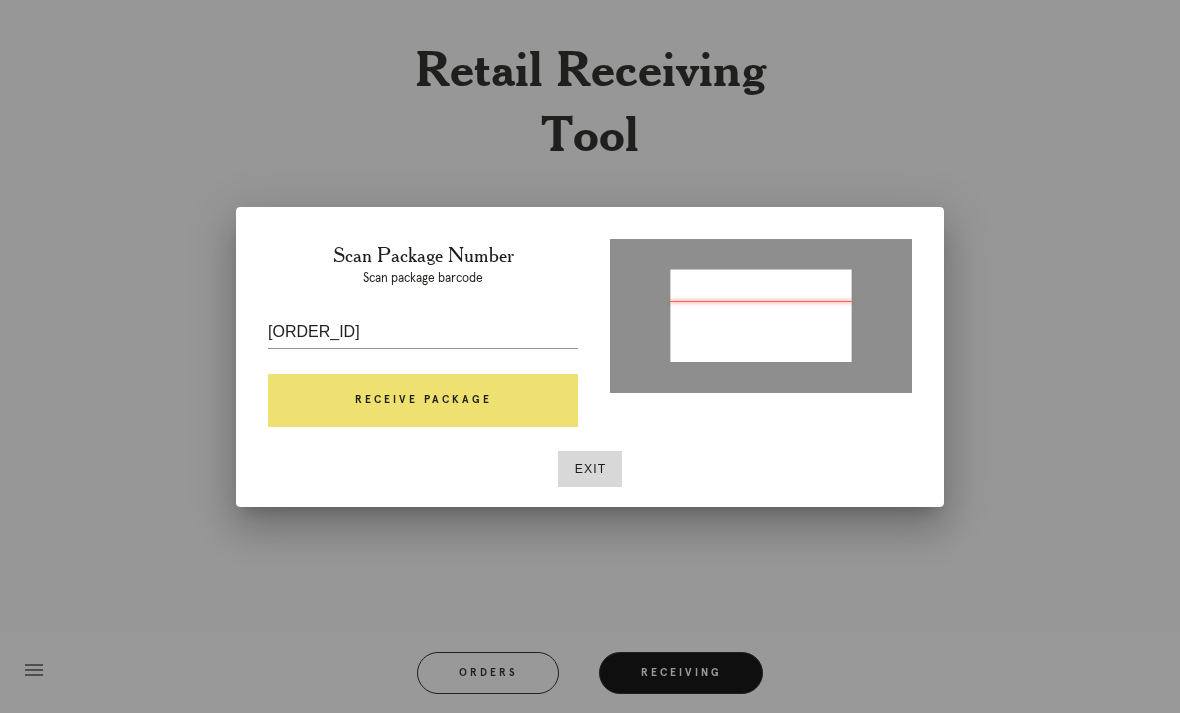 click on "Receive Package" at bounding box center [423, 401] 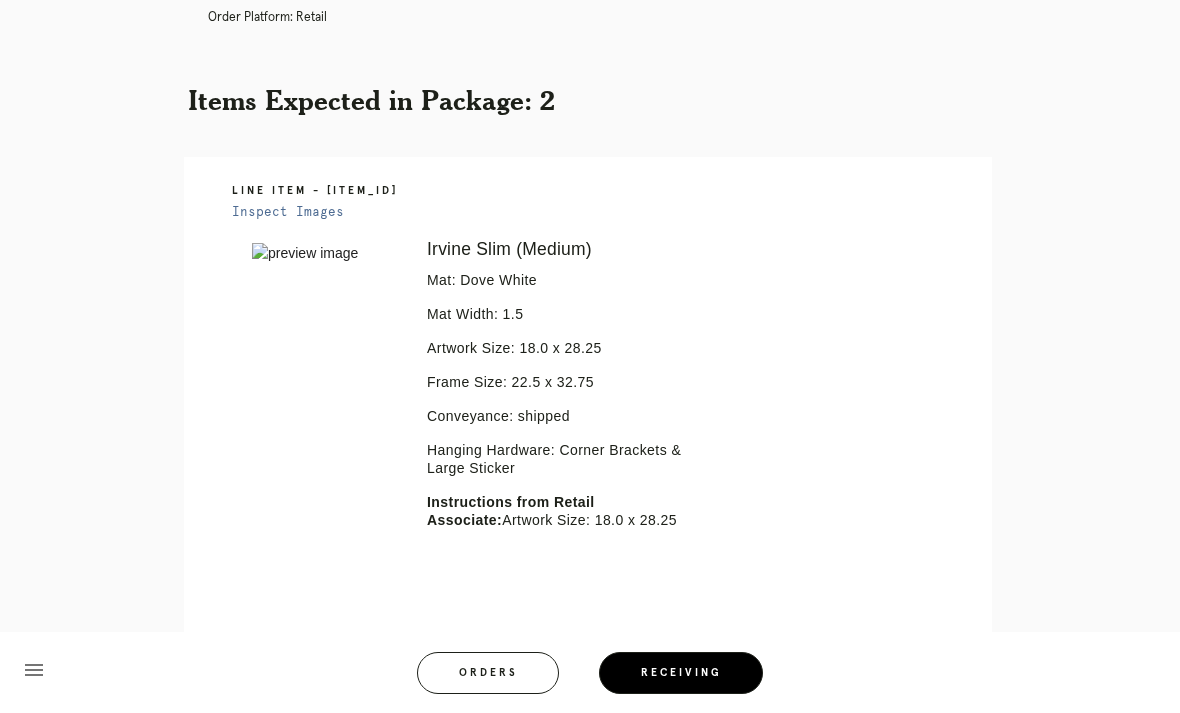 scroll, scrollTop: 0, scrollLeft: 0, axis: both 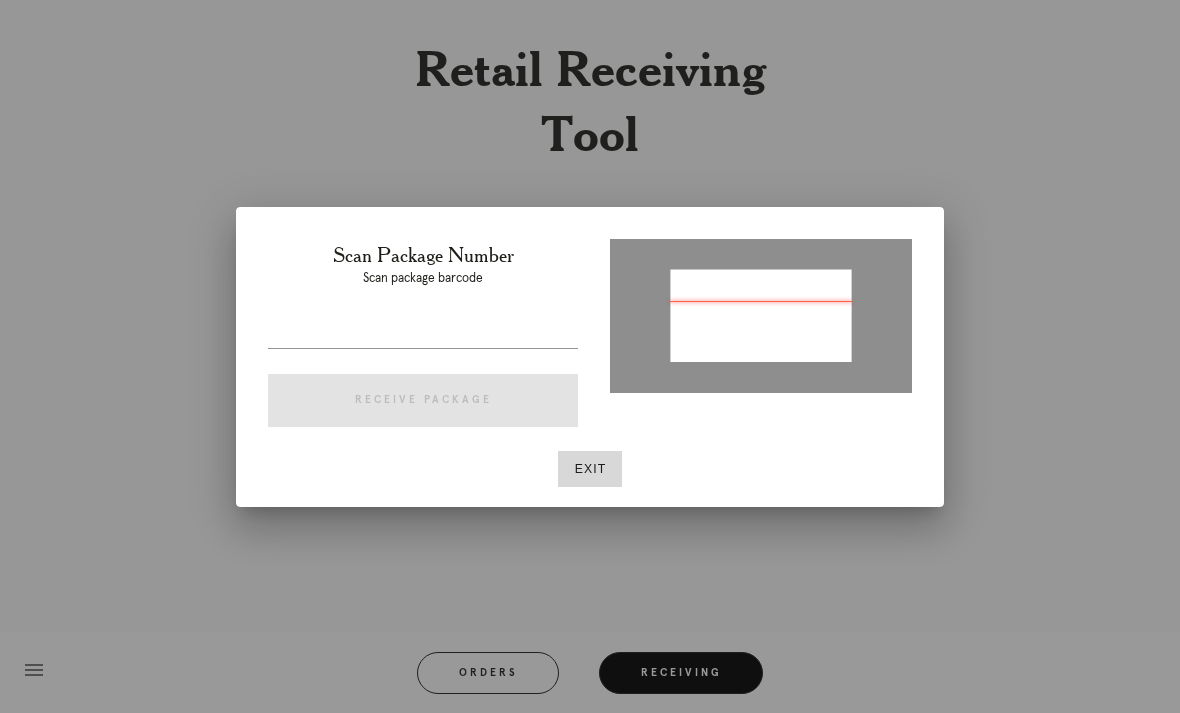 type on "[ID]" 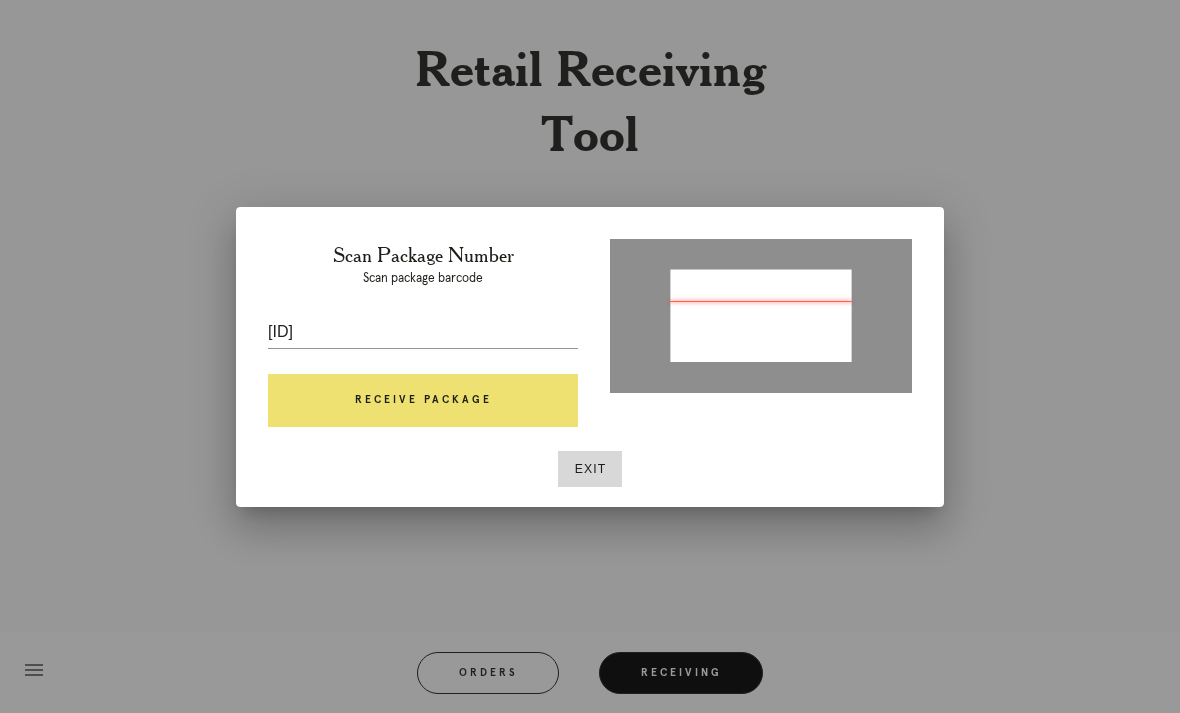 click on "Receive Package" at bounding box center [423, 401] 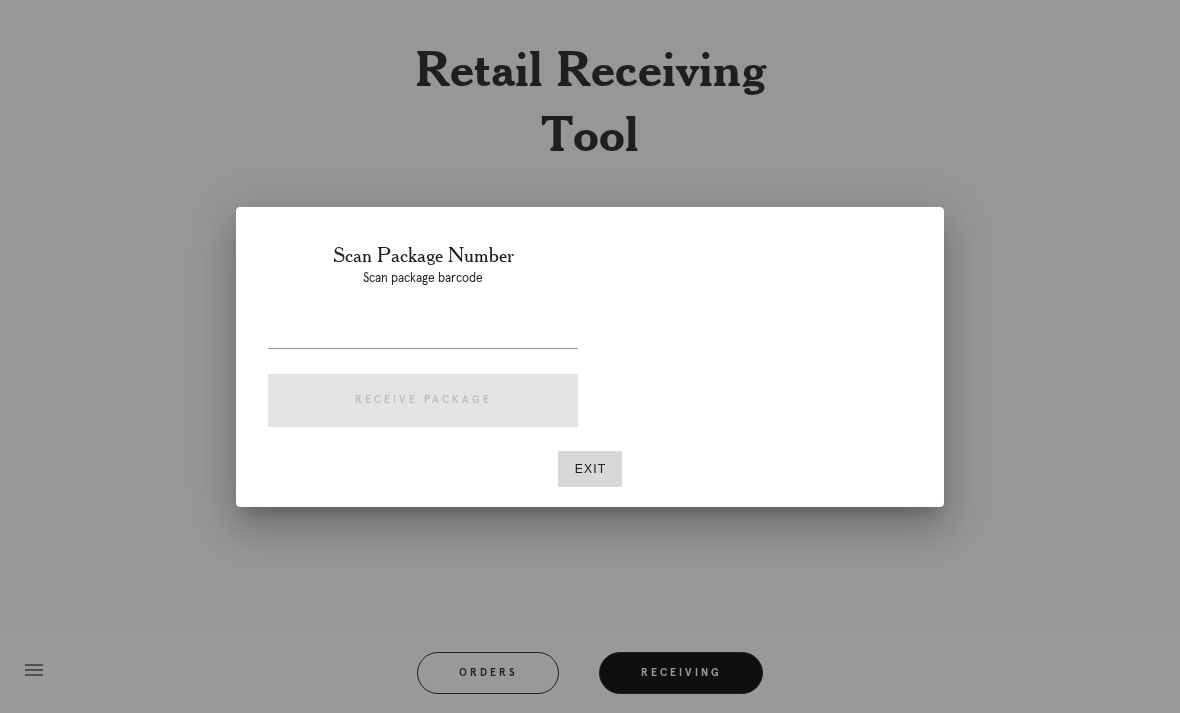 scroll, scrollTop: 0, scrollLeft: 0, axis: both 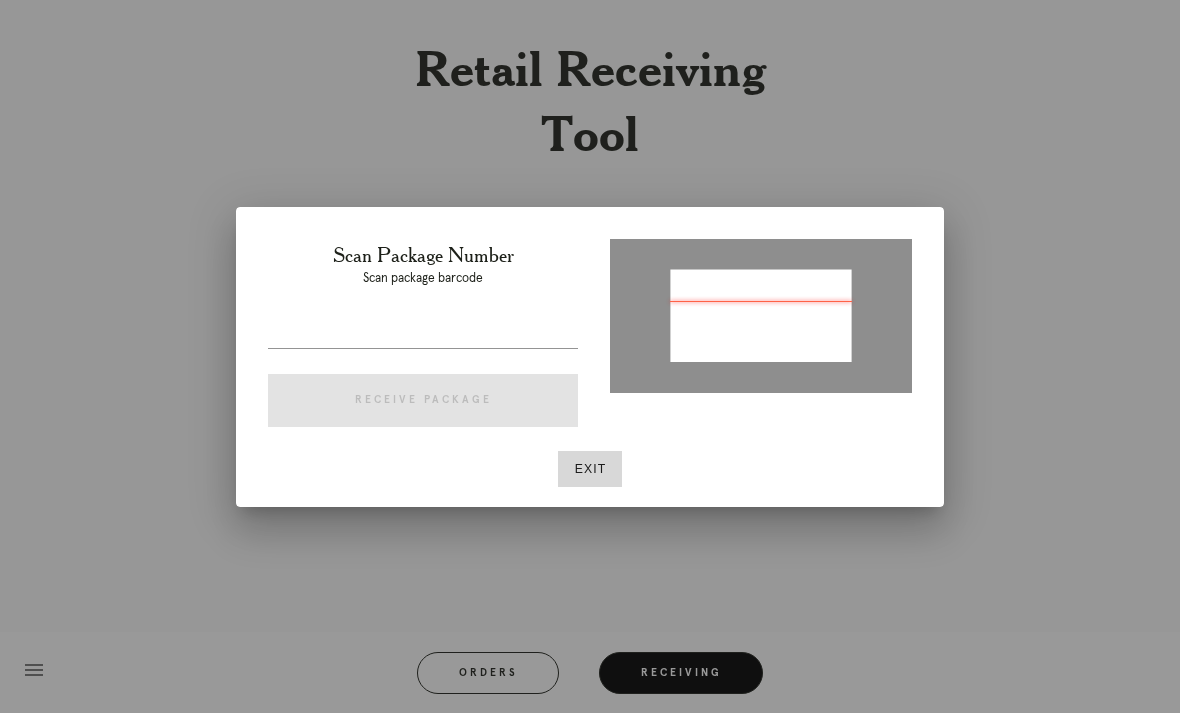 type on ""003 !/0'3118!33" 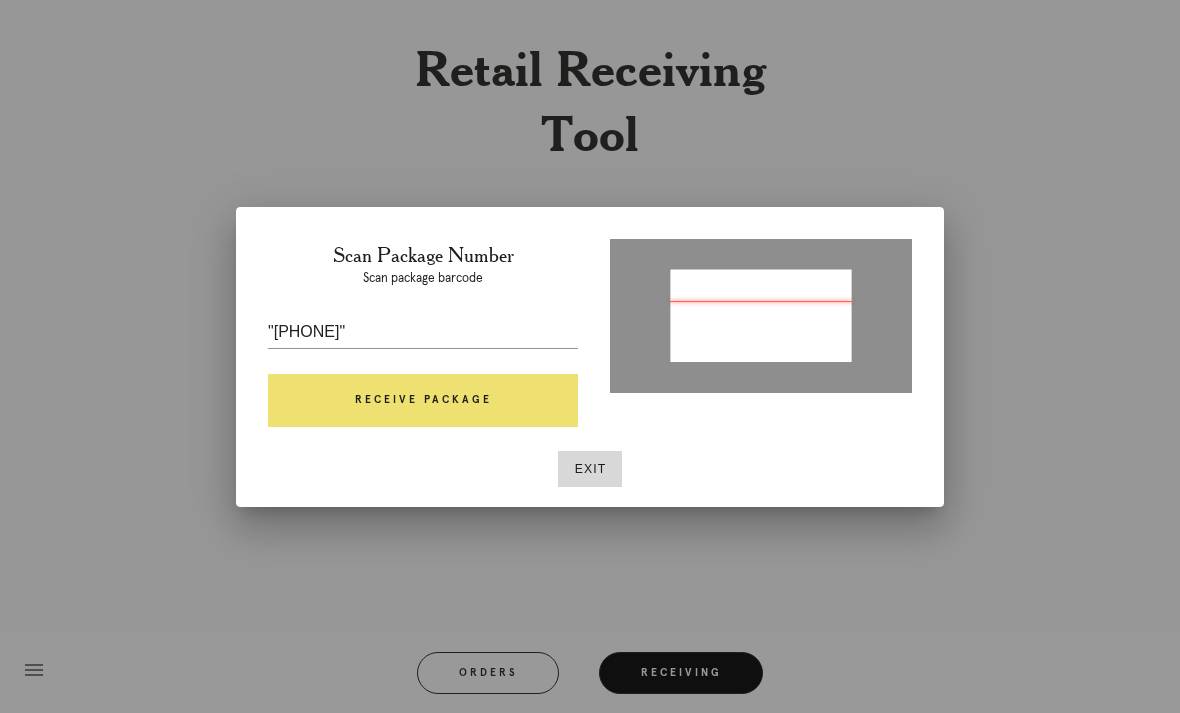 click on "Receive Package" at bounding box center [423, 401] 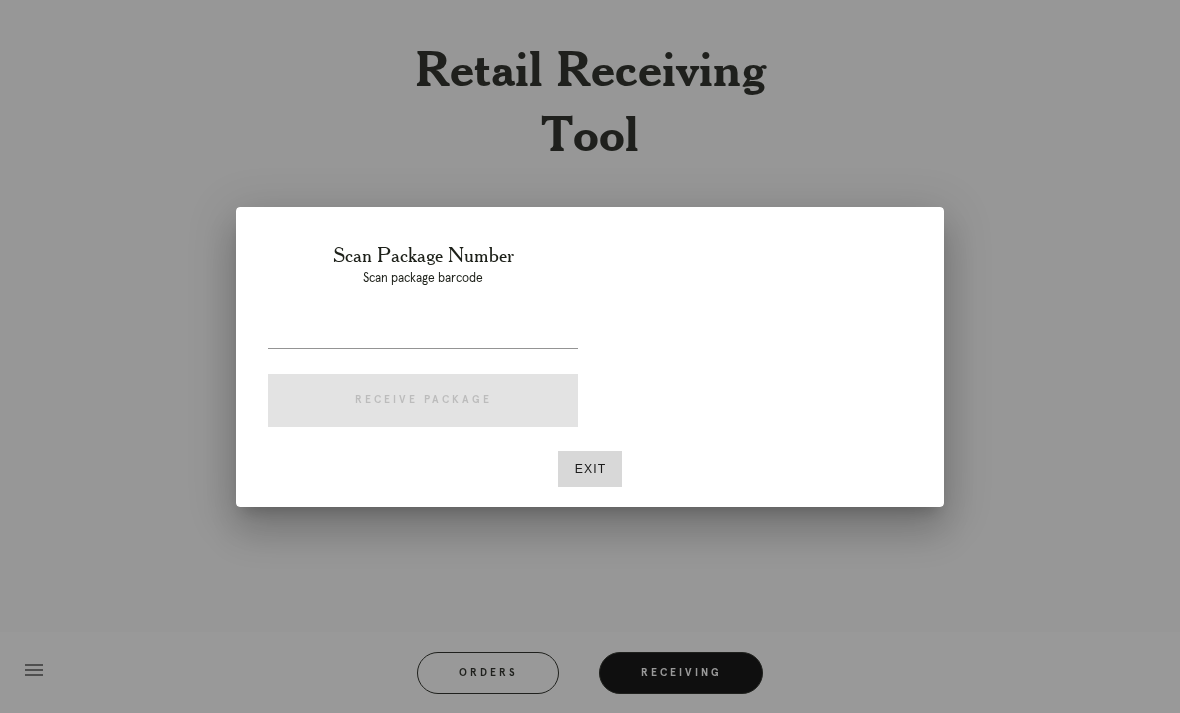 scroll, scrollTop: 0, scrollLeft: 0, axis: both 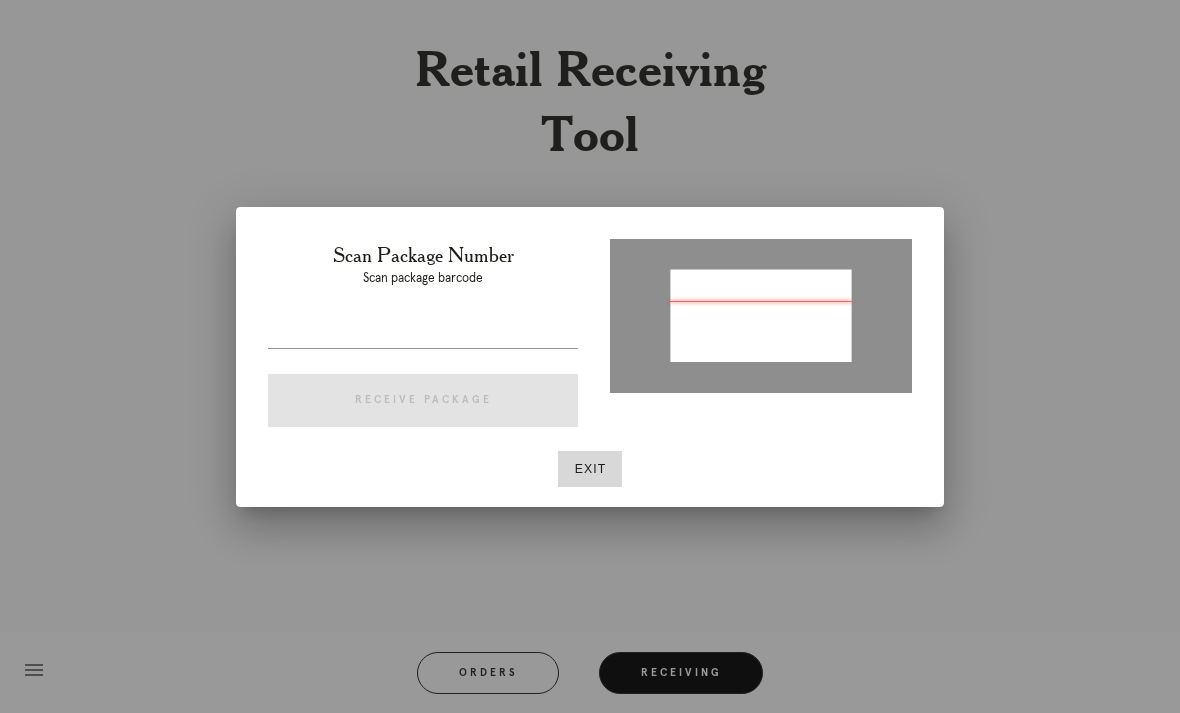 type on "[PACKAGE_ID]" 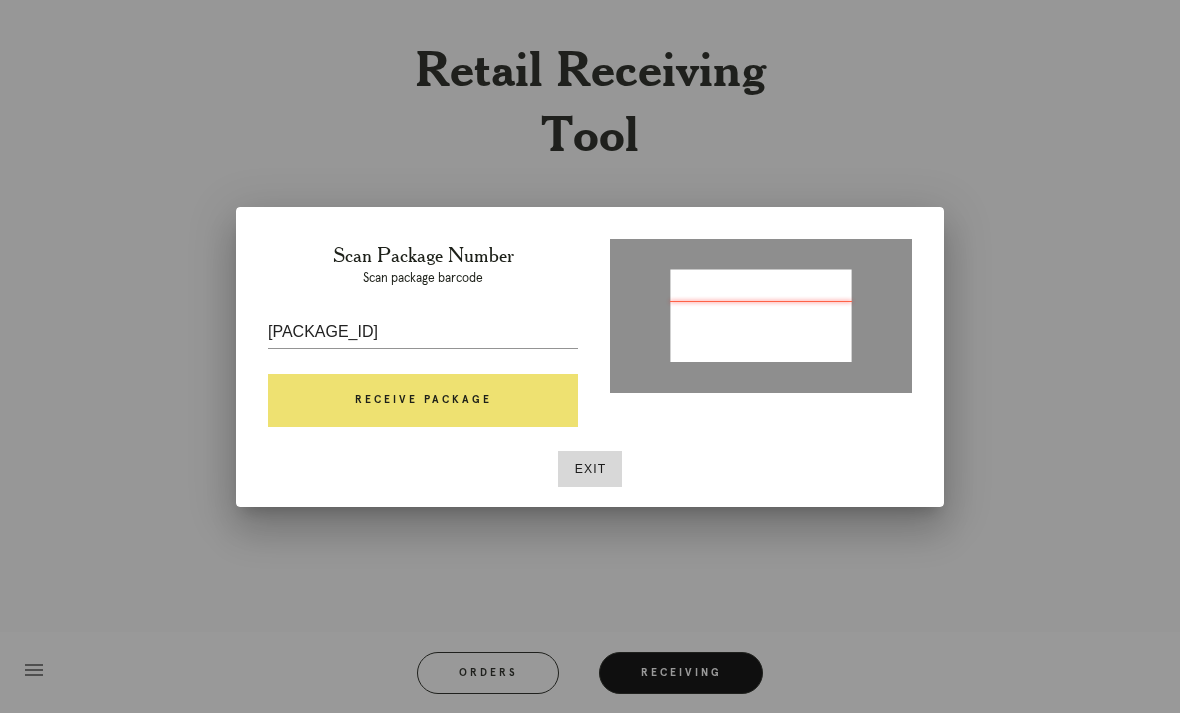 click on "Receive Package" at bounding box center [423, 401] 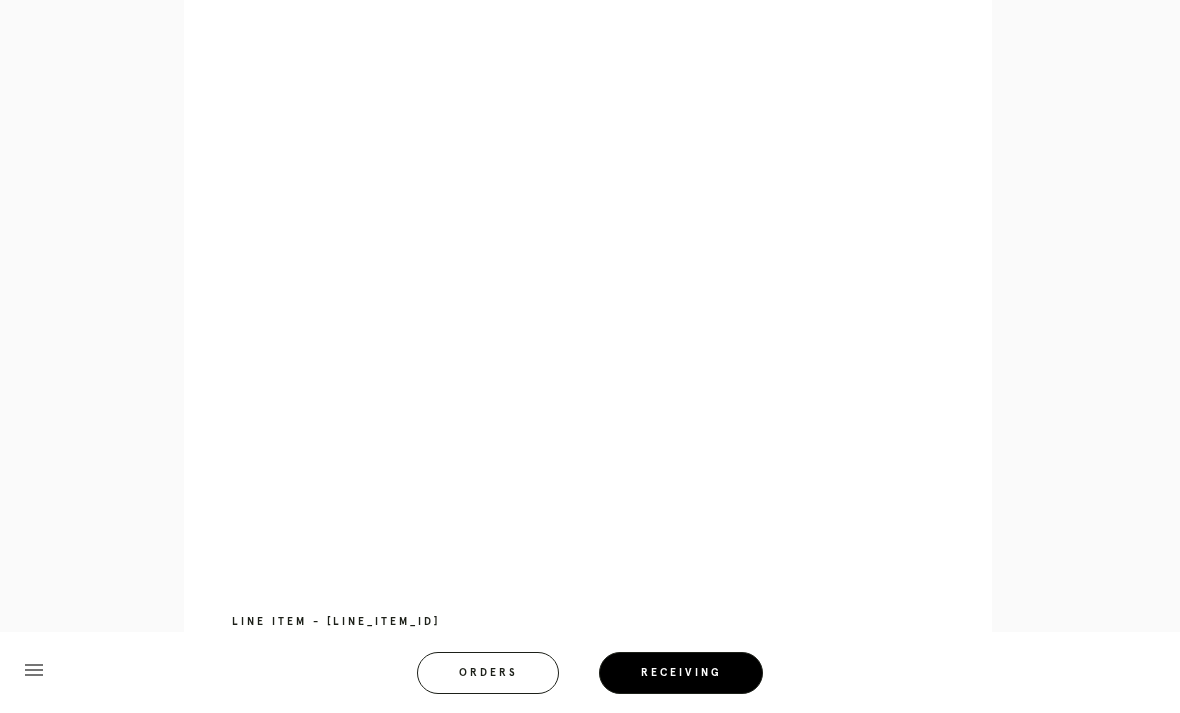 scroll, scrollTop: 937, scrollLeft: 0, axis: vertical 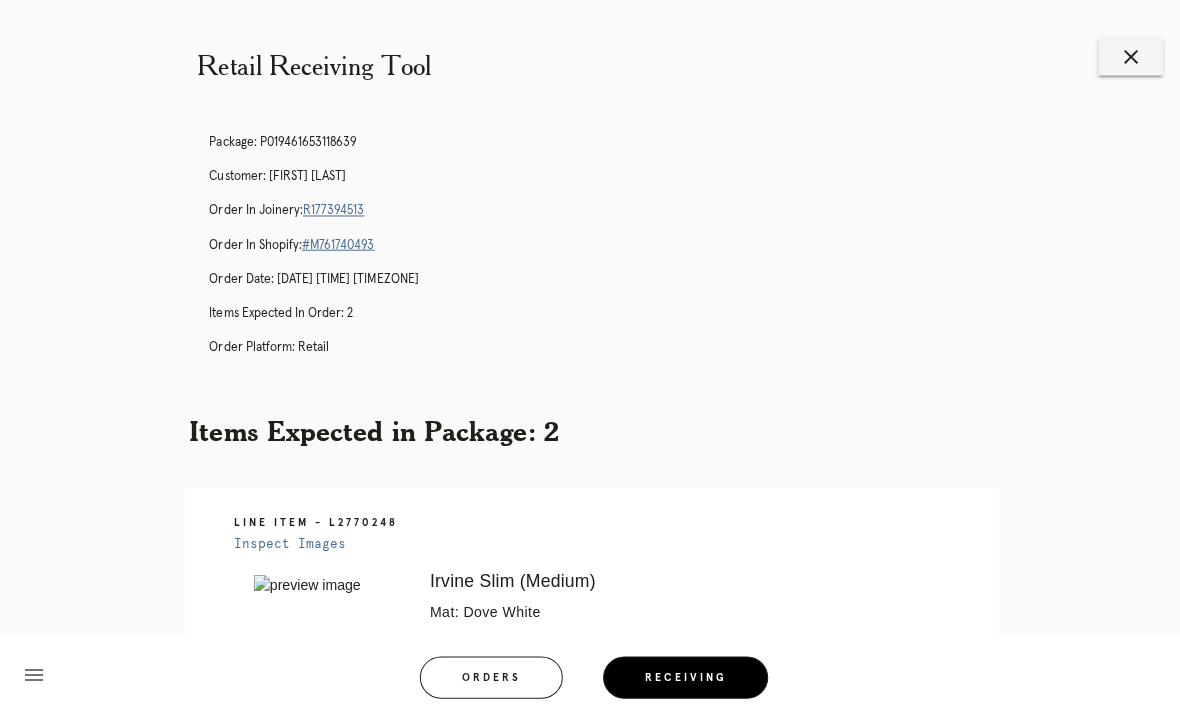 click on "R177394513" at bounding box center [331, 209] 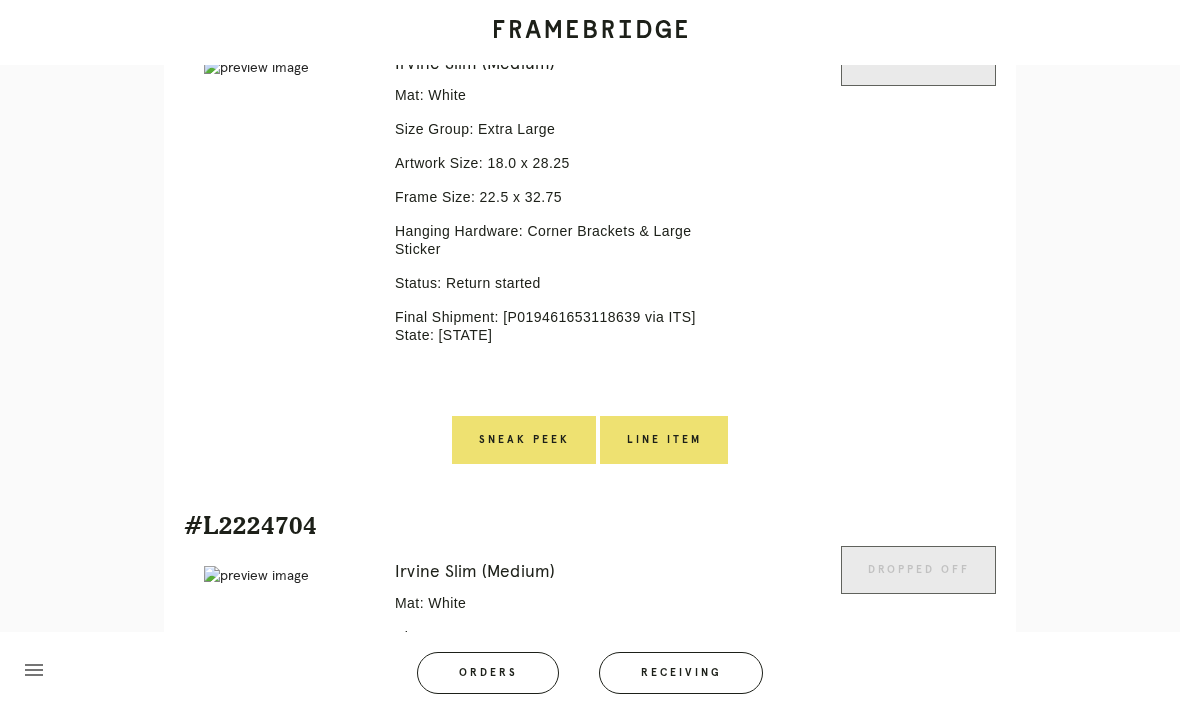 scroll, scrollTop: 559, scrollLeft: 0, axis: vertical 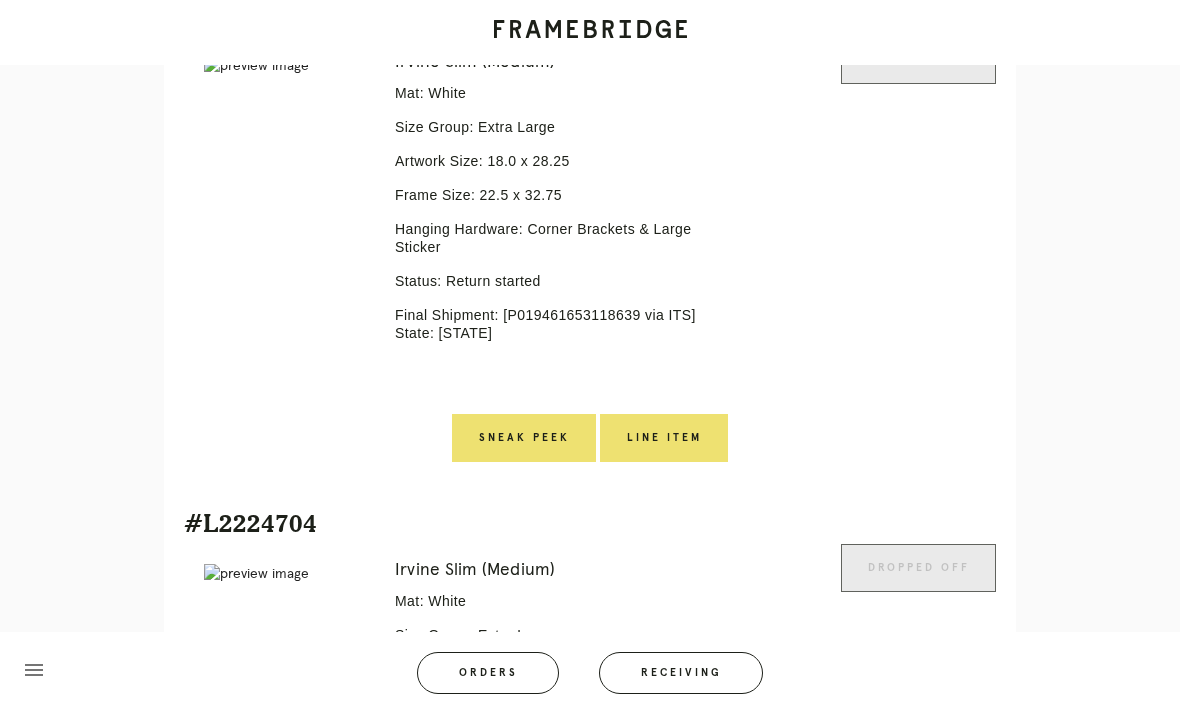 click on "Line Item" at bounding box center (664, 438) 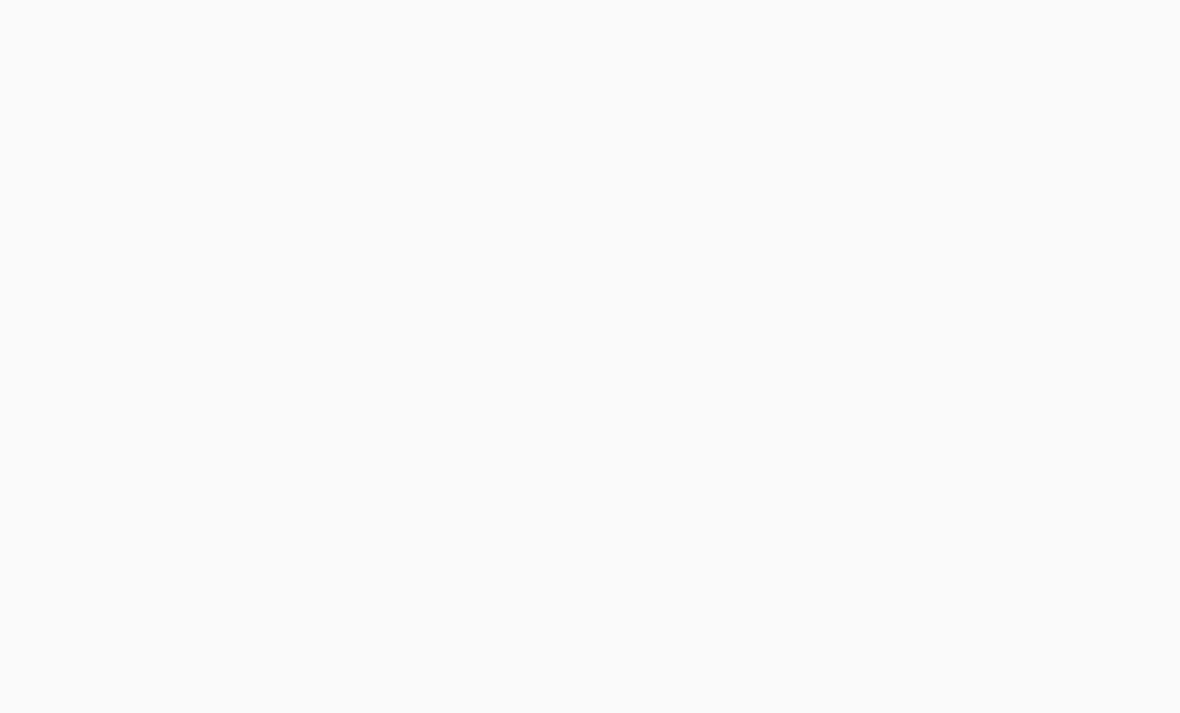 scroll, scrollTop: 0, scrollLeft: 0, axis: both 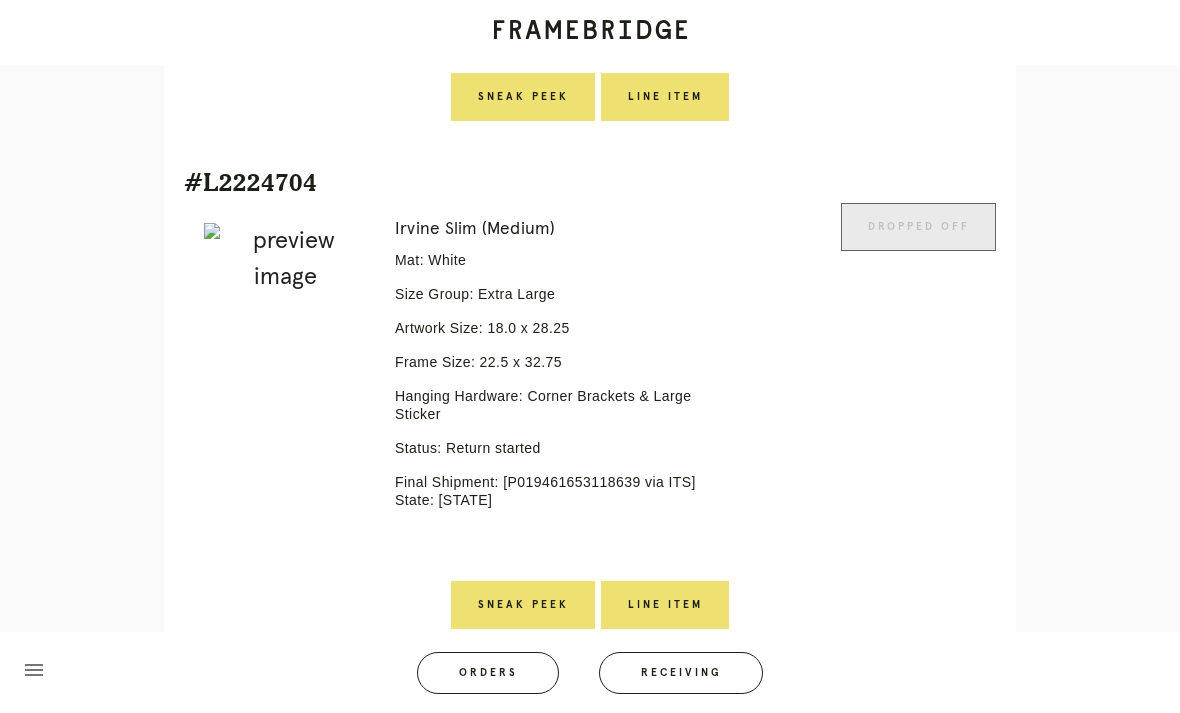 click on "Line Item" at bounding box center (665, 605) 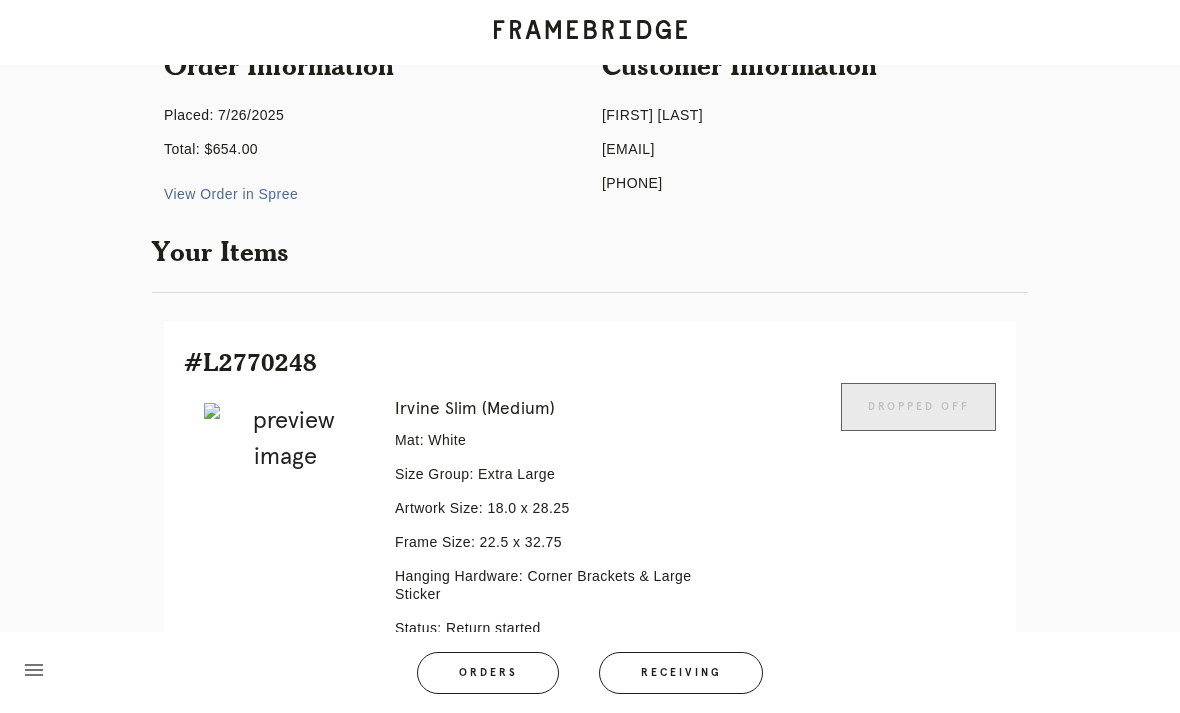 scroll, scrollTop: 0, scrollLeft: 0, axis: both 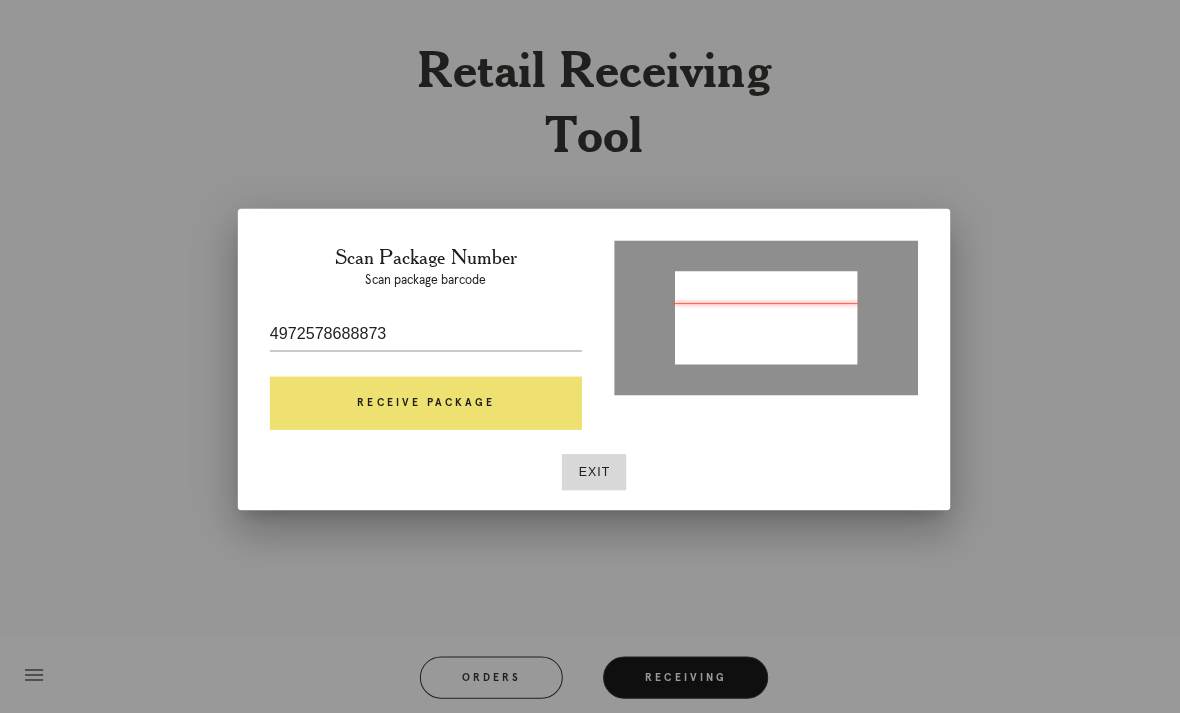 type on "P761531994316849" 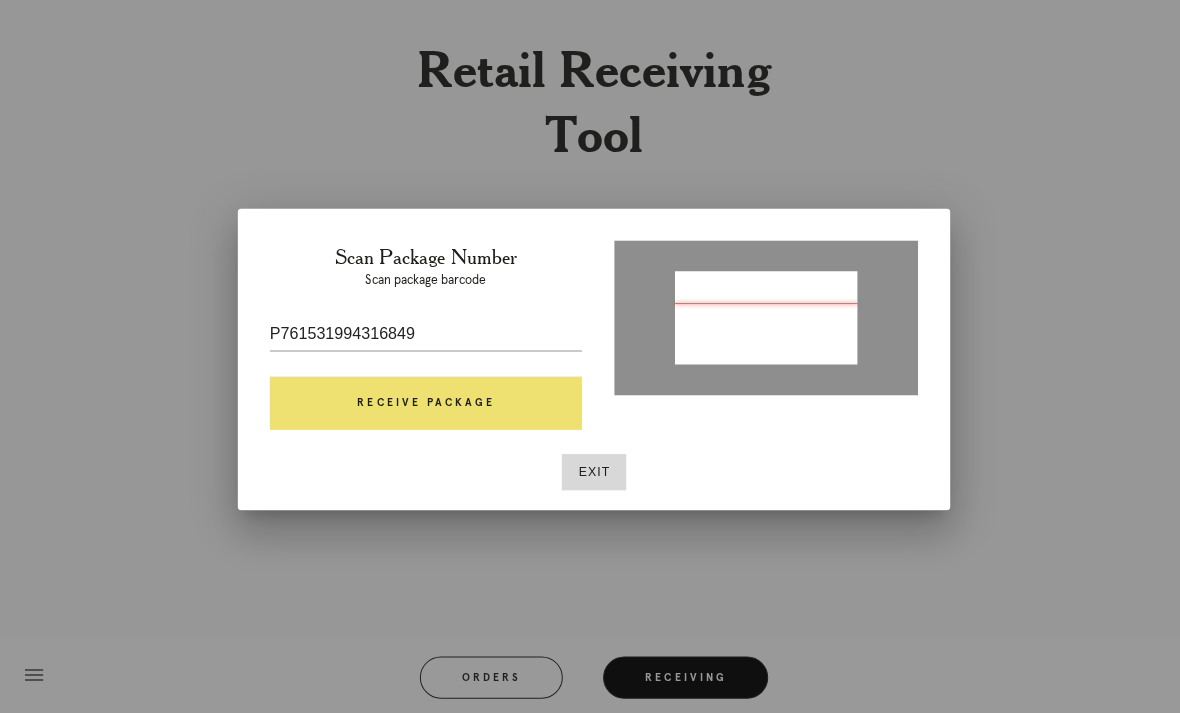 click on "Receive Package" at bounding box center [423, 401] 